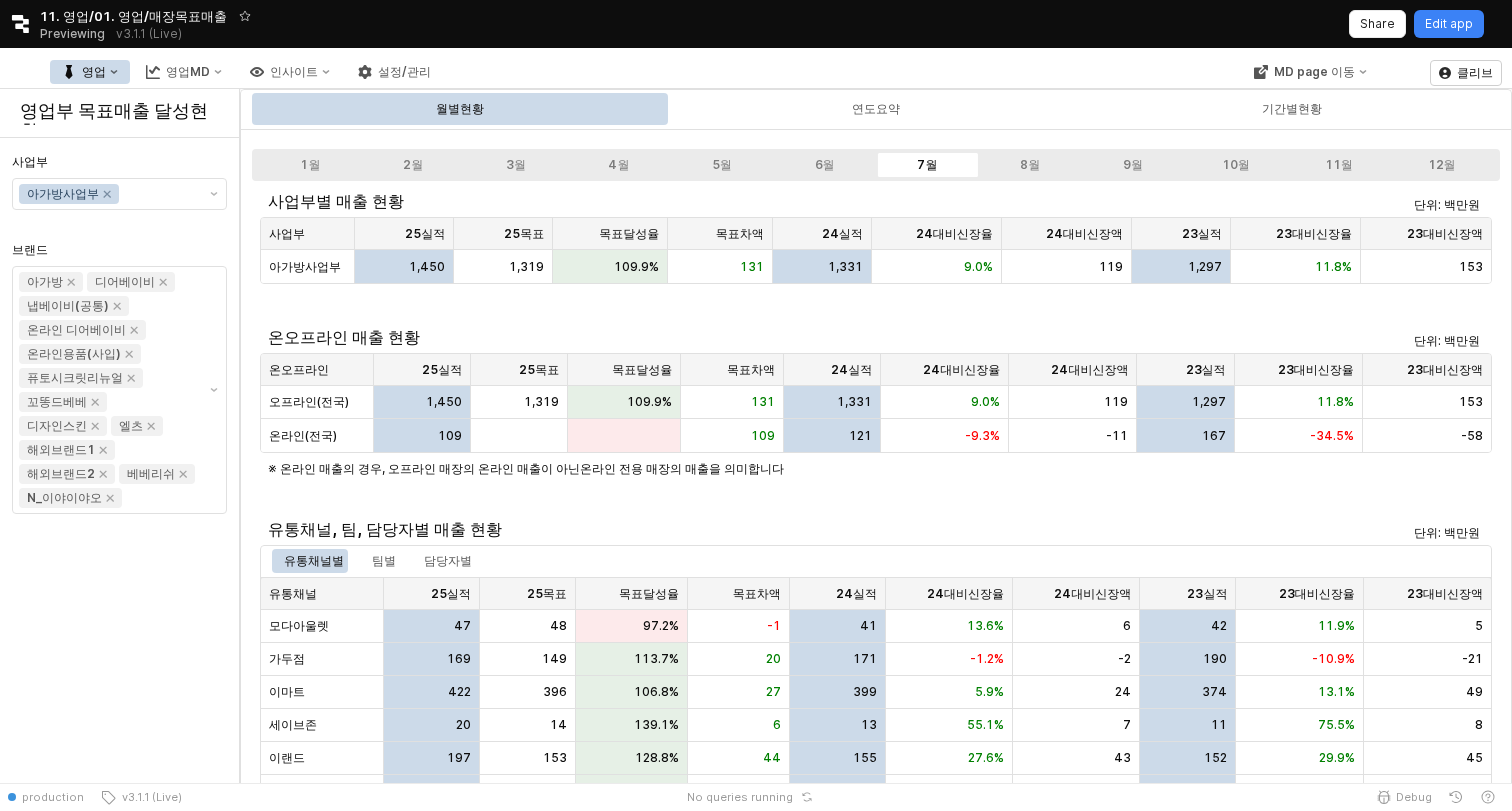 scroll, scrollTop: 0, scrollLeft: 0, axis: both 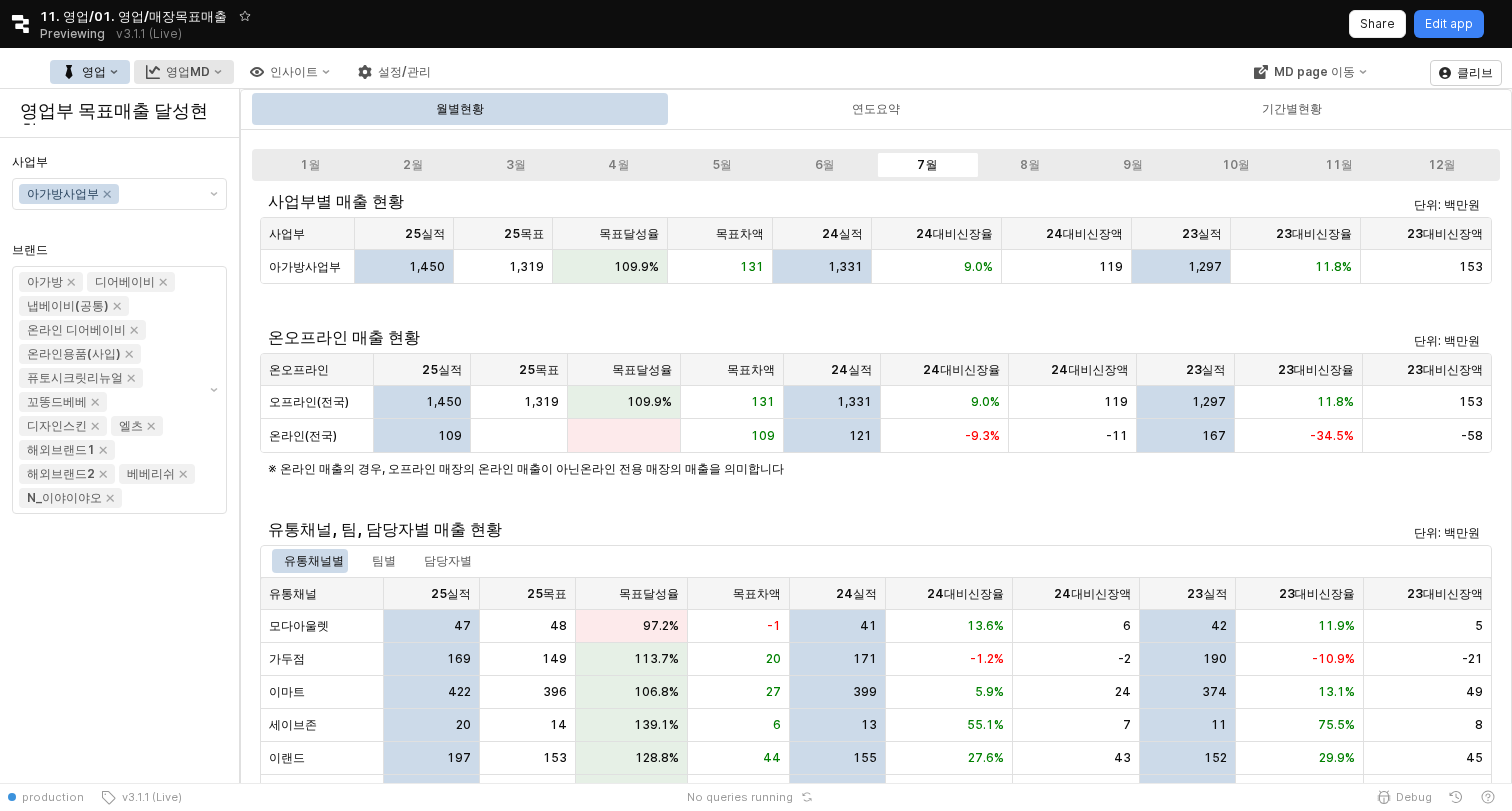 click on "영업MD" at bounding box center (188, 72) 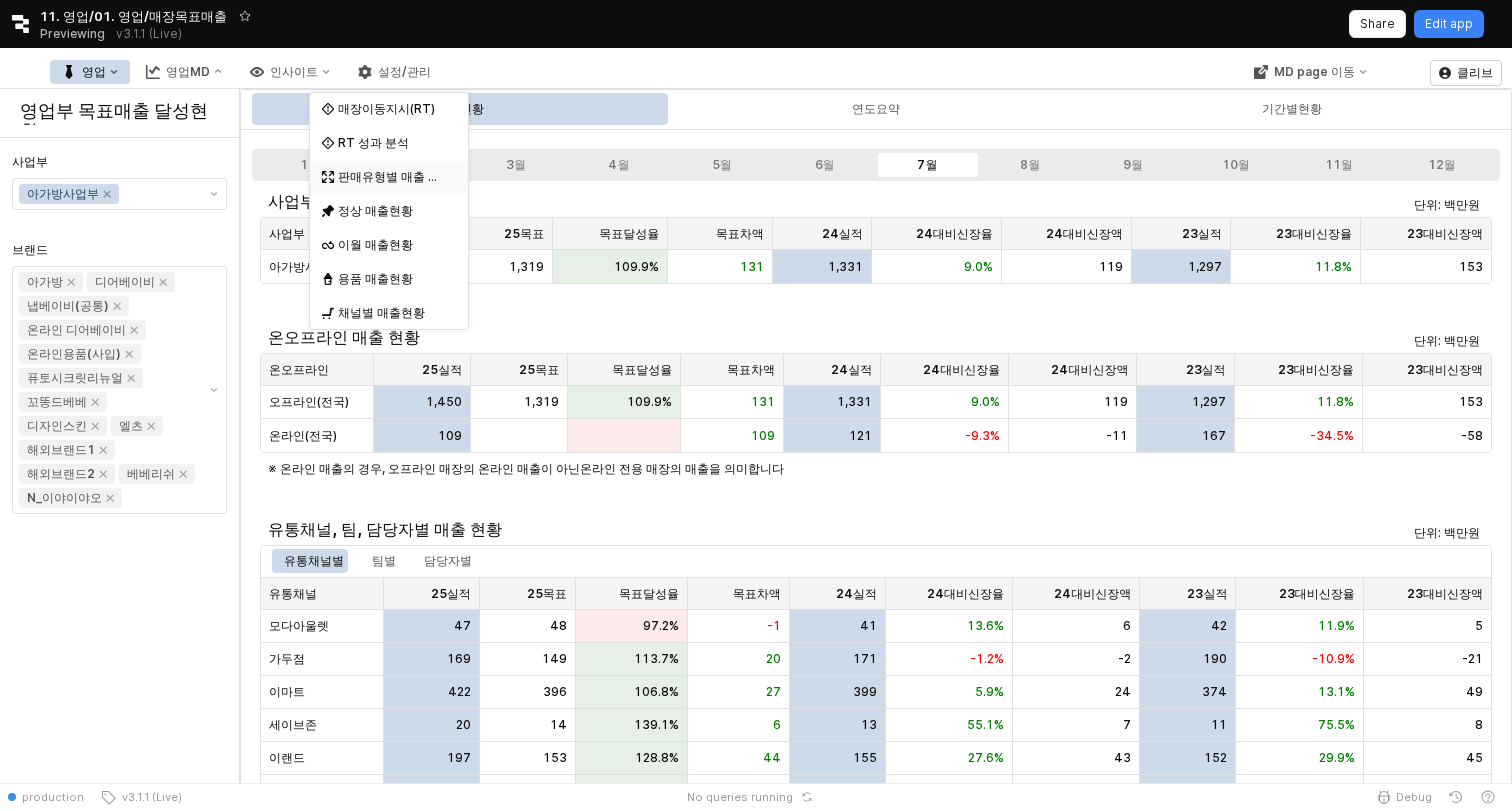 click on "판매유형별 매출 현황" at bounding box center (383, 177) 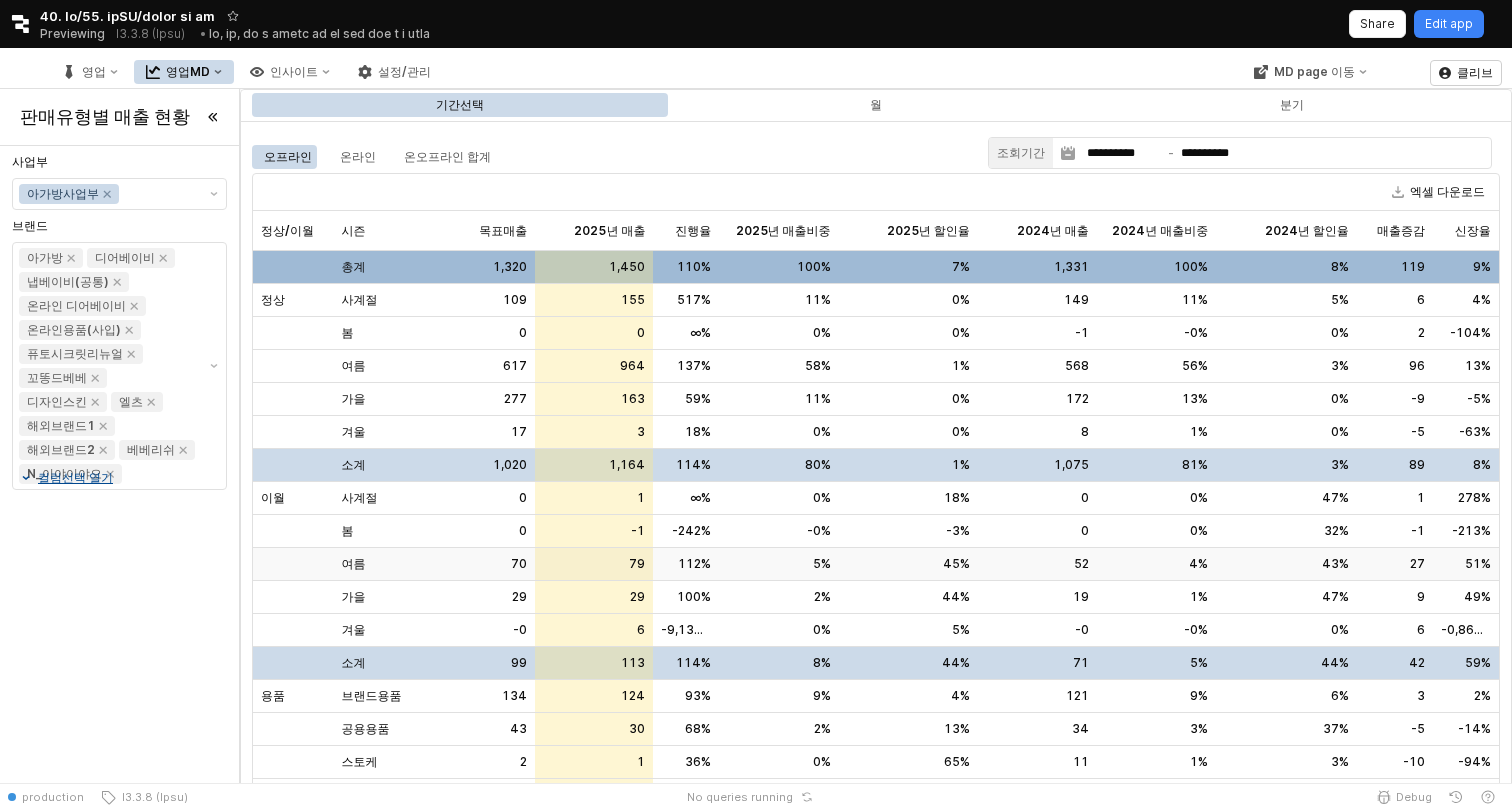 scroll, scrollTop: 44, scrollLeft: 0, axis: vertical 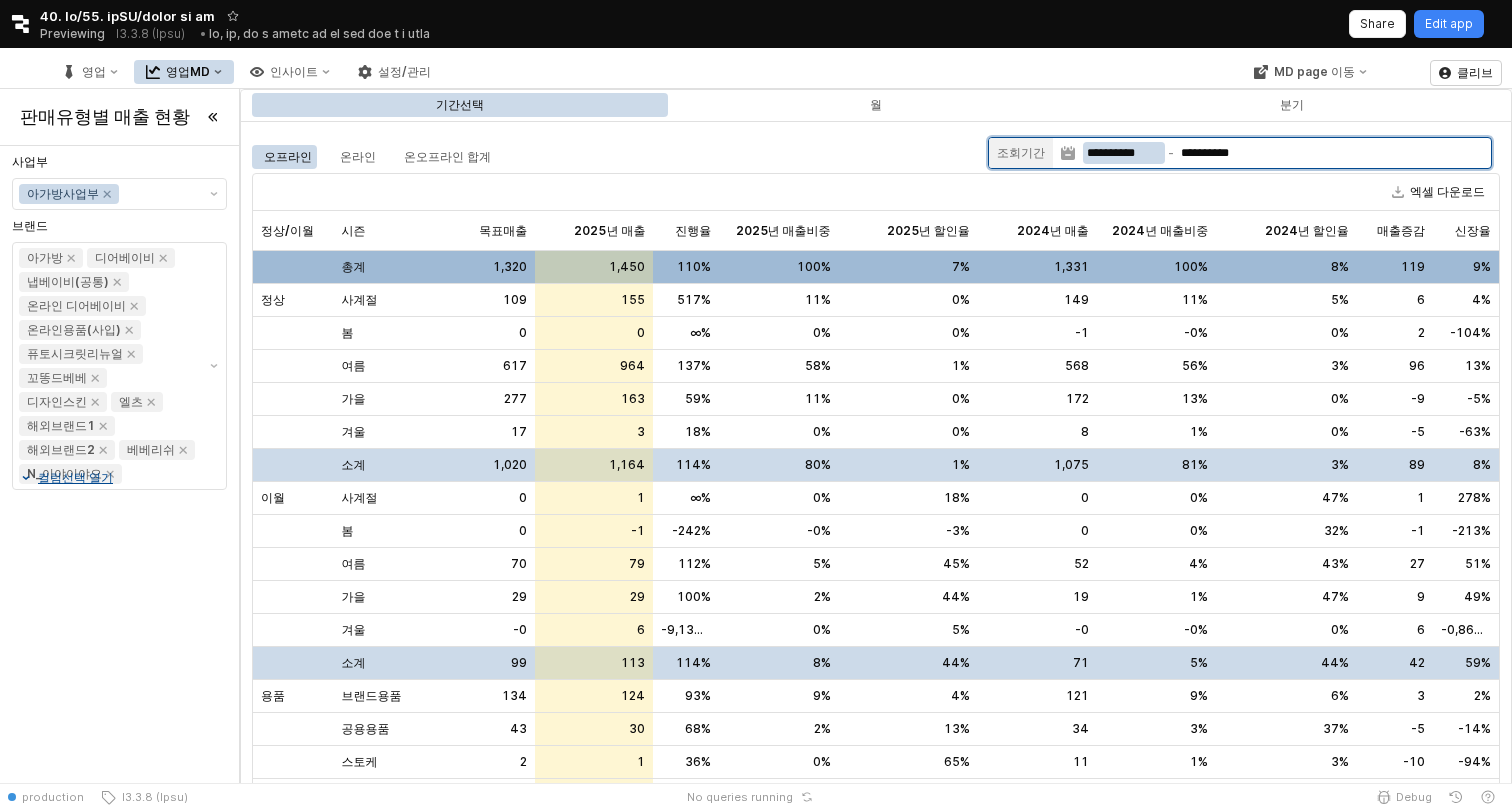 click on "**********" at bounding box center (1124, 153) 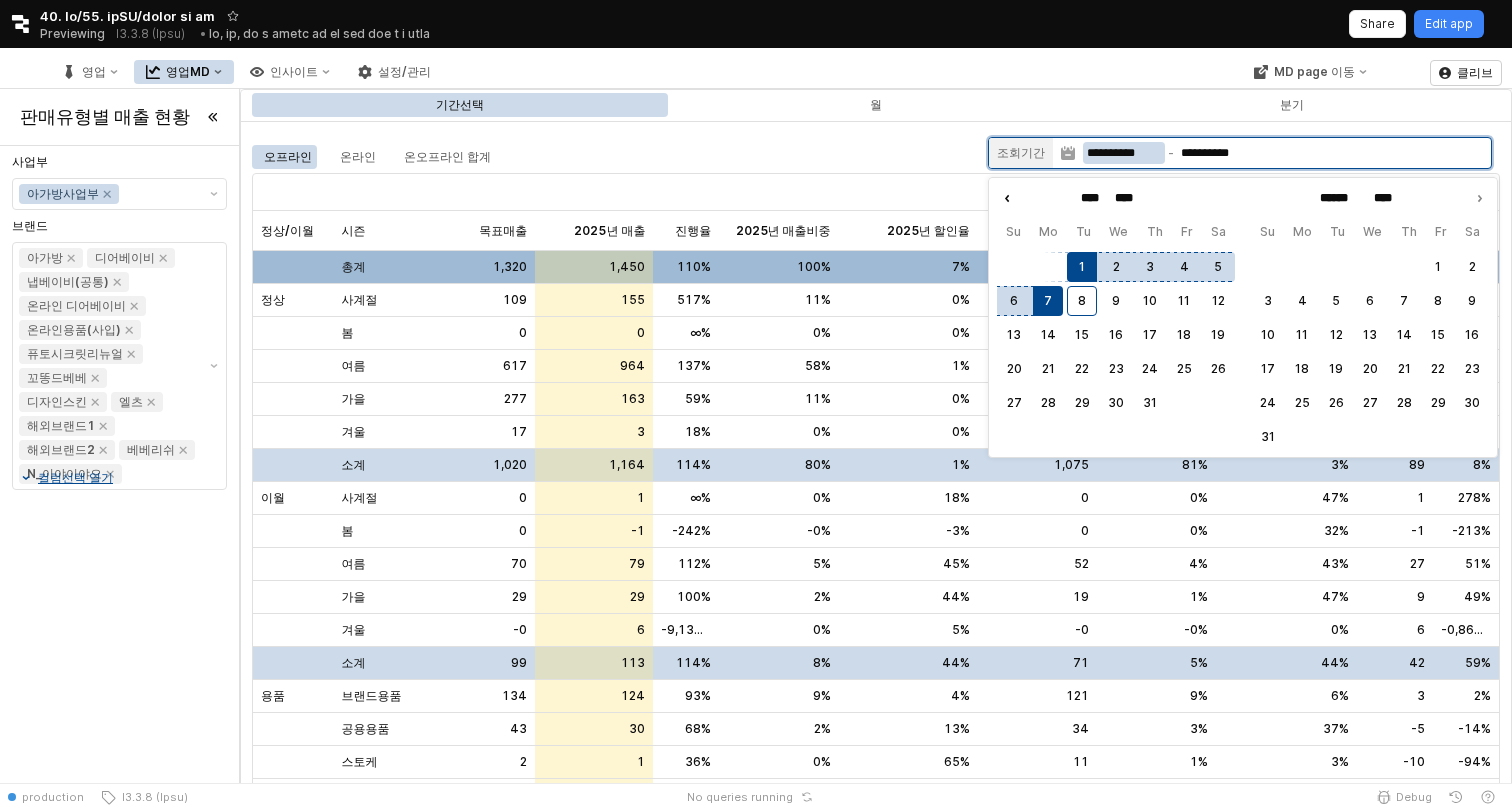 click at bounding box center [1007, 198] 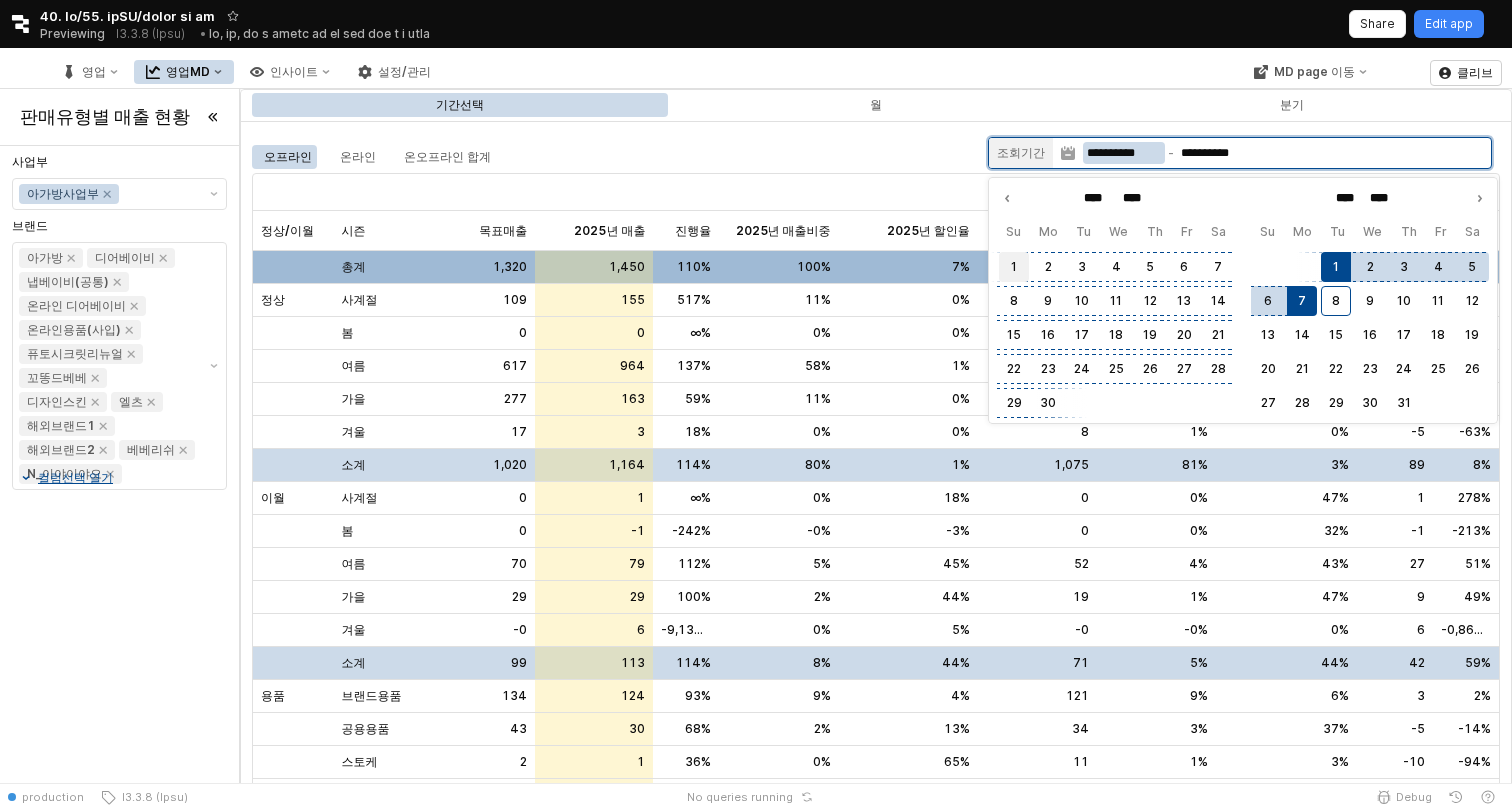 click on "1" at bounding box center [1014, 267] 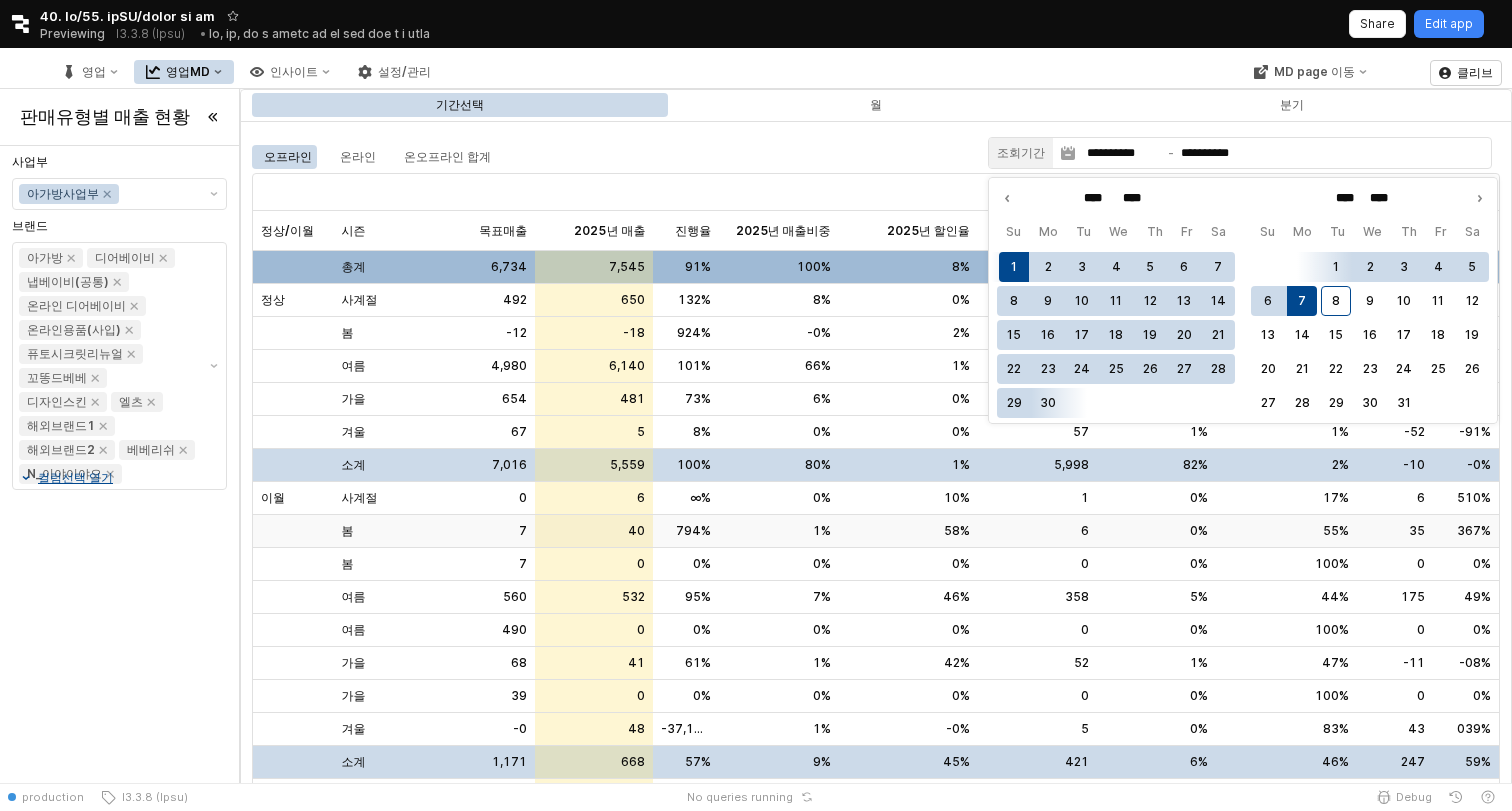 click on "40" at bounding box center (594, 267) 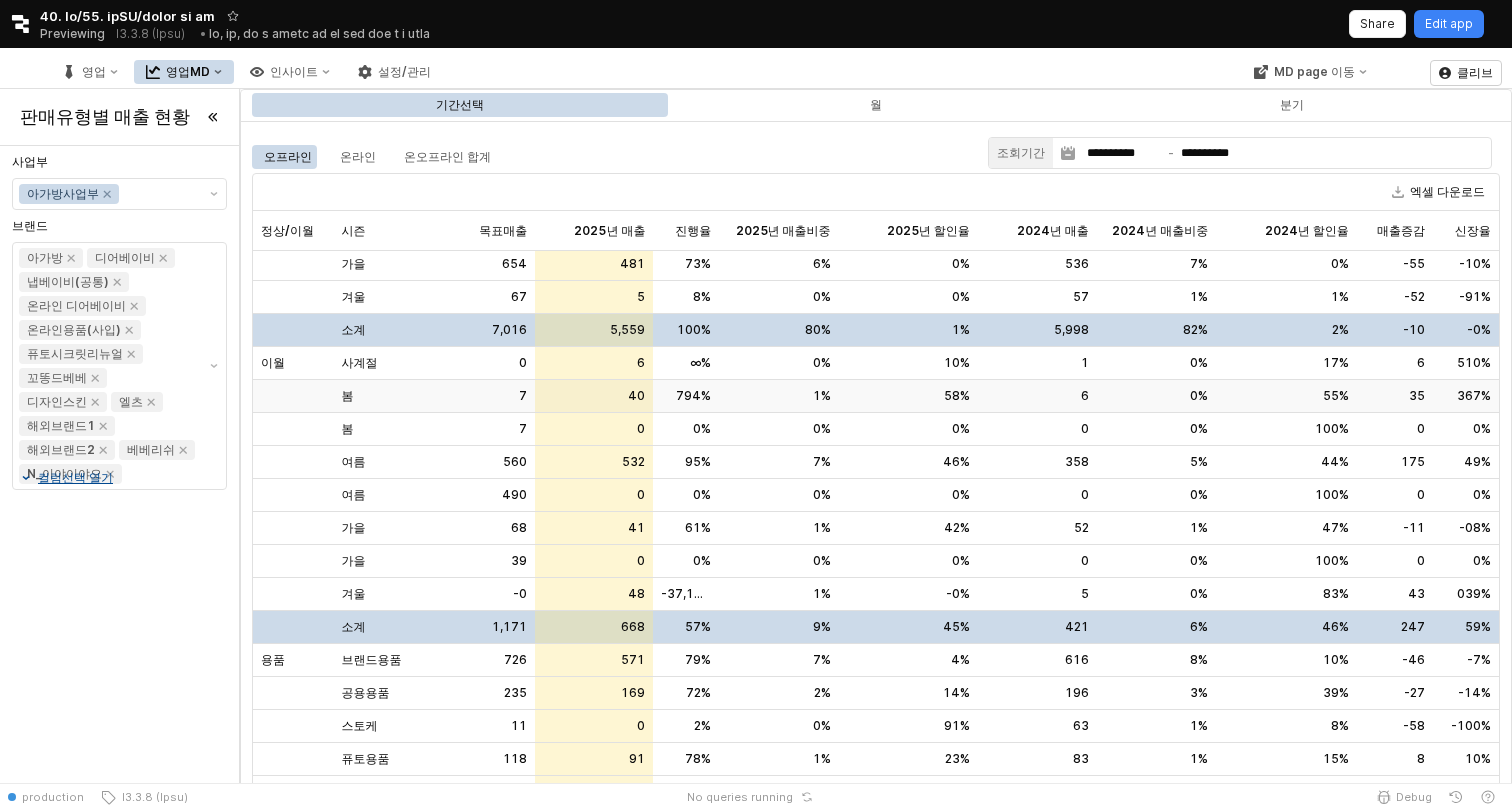 scroll, scrollTop: 143, scrollLeft: 0, axis: vertical 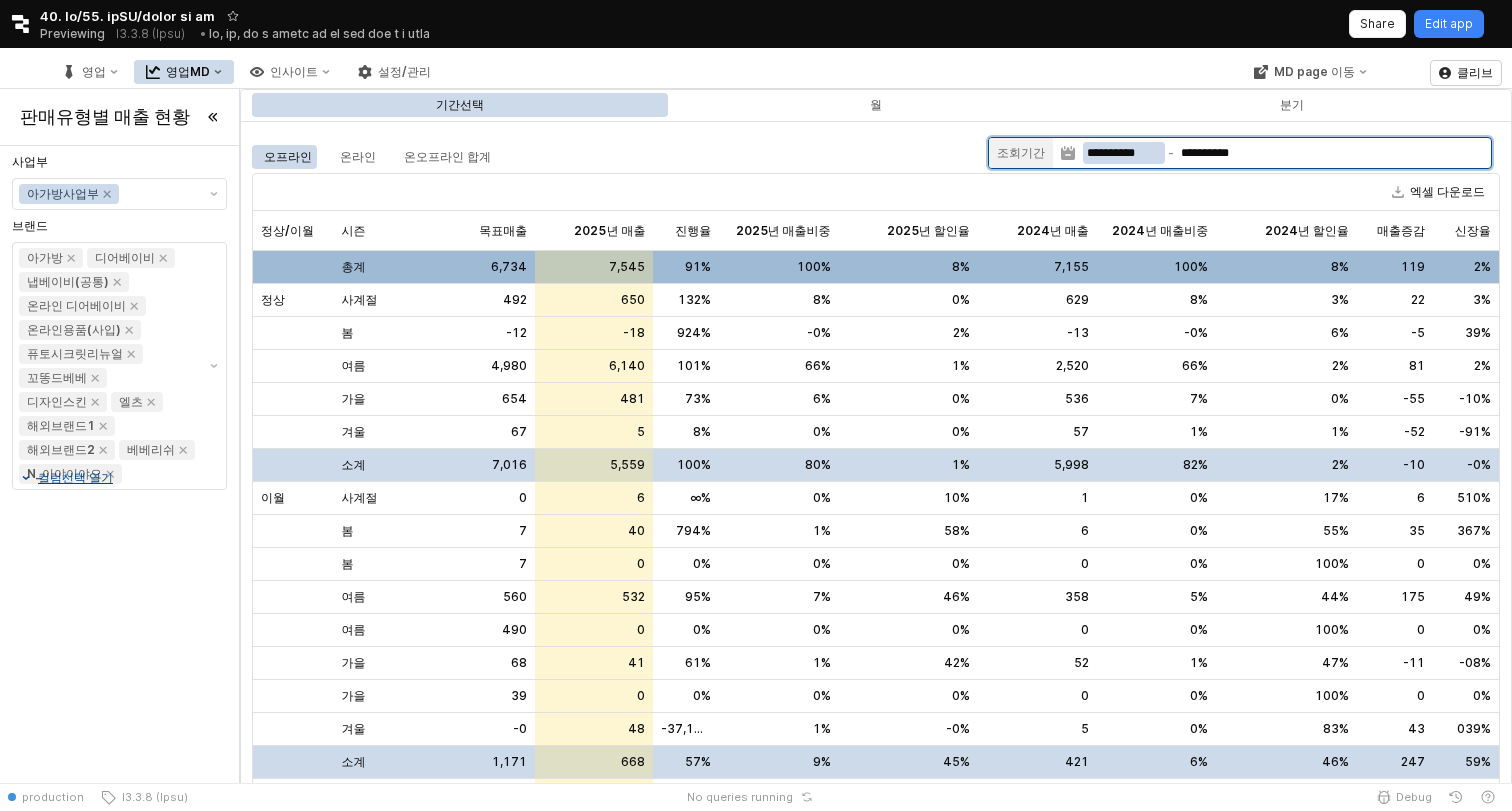click on "**********" at bounding box center [1124, 153] 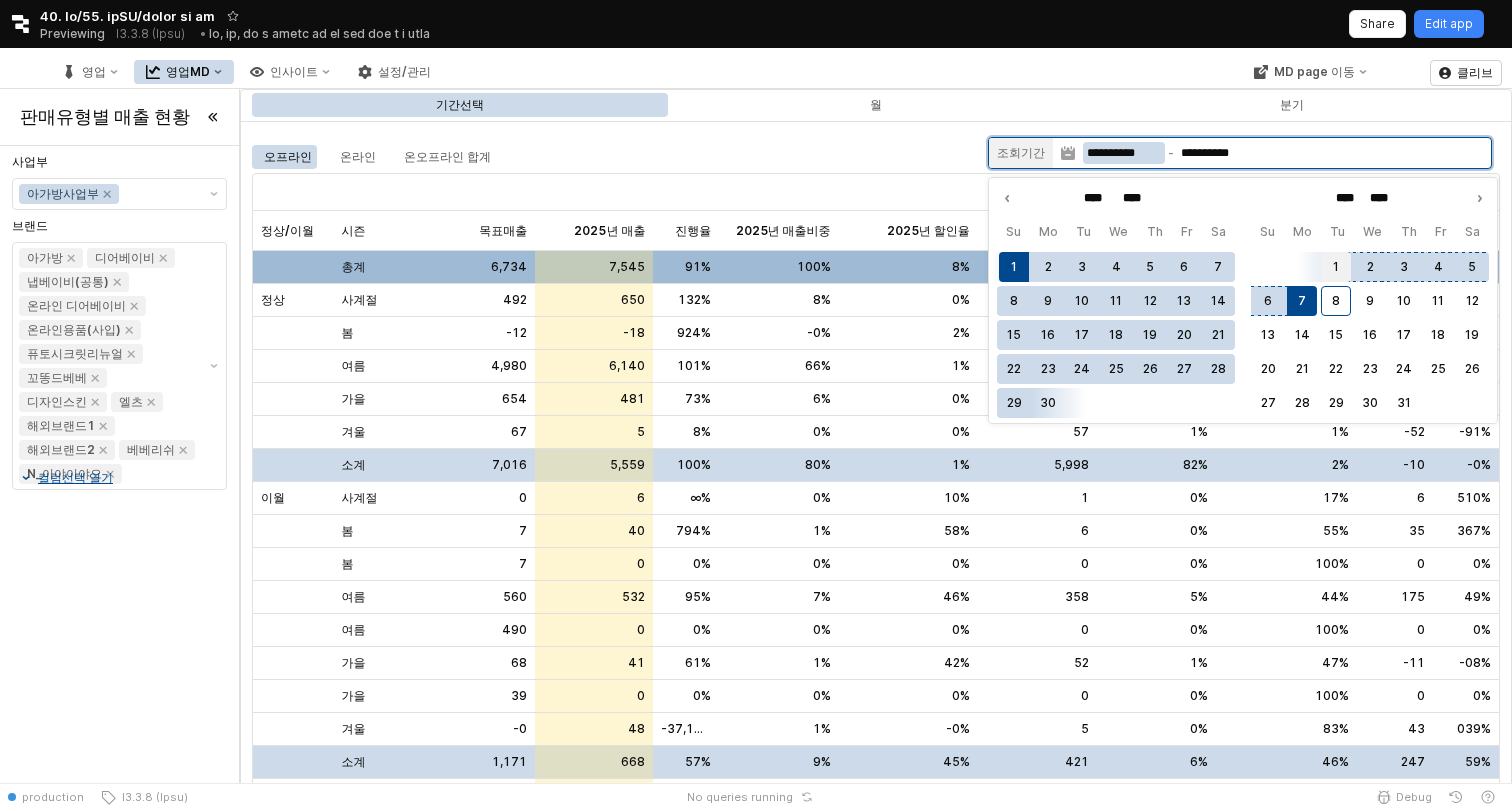 click on "1" at bounding box center (1336, 267) 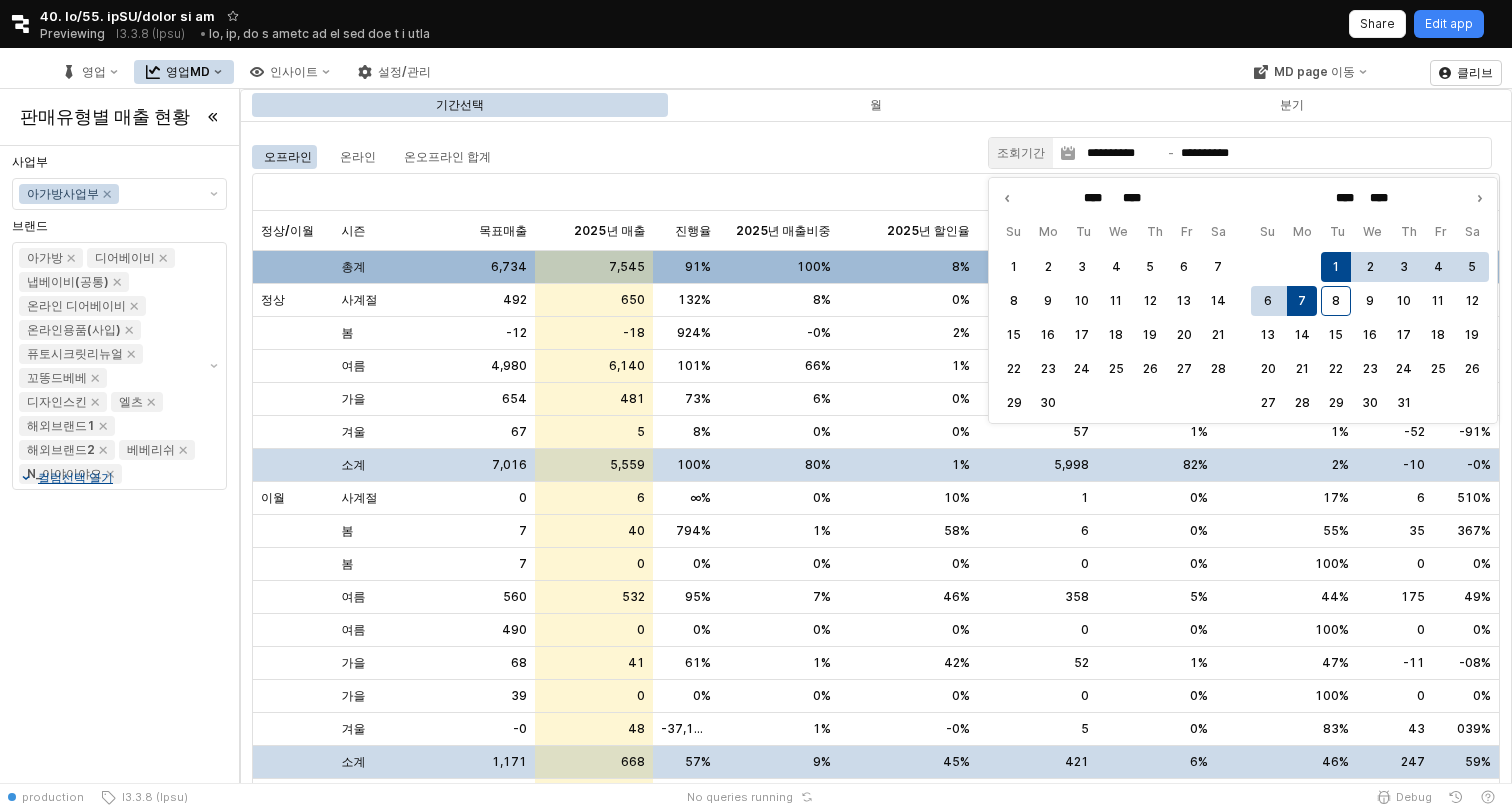 click on "lore ips dolor si" at bounding box center (616, 157) 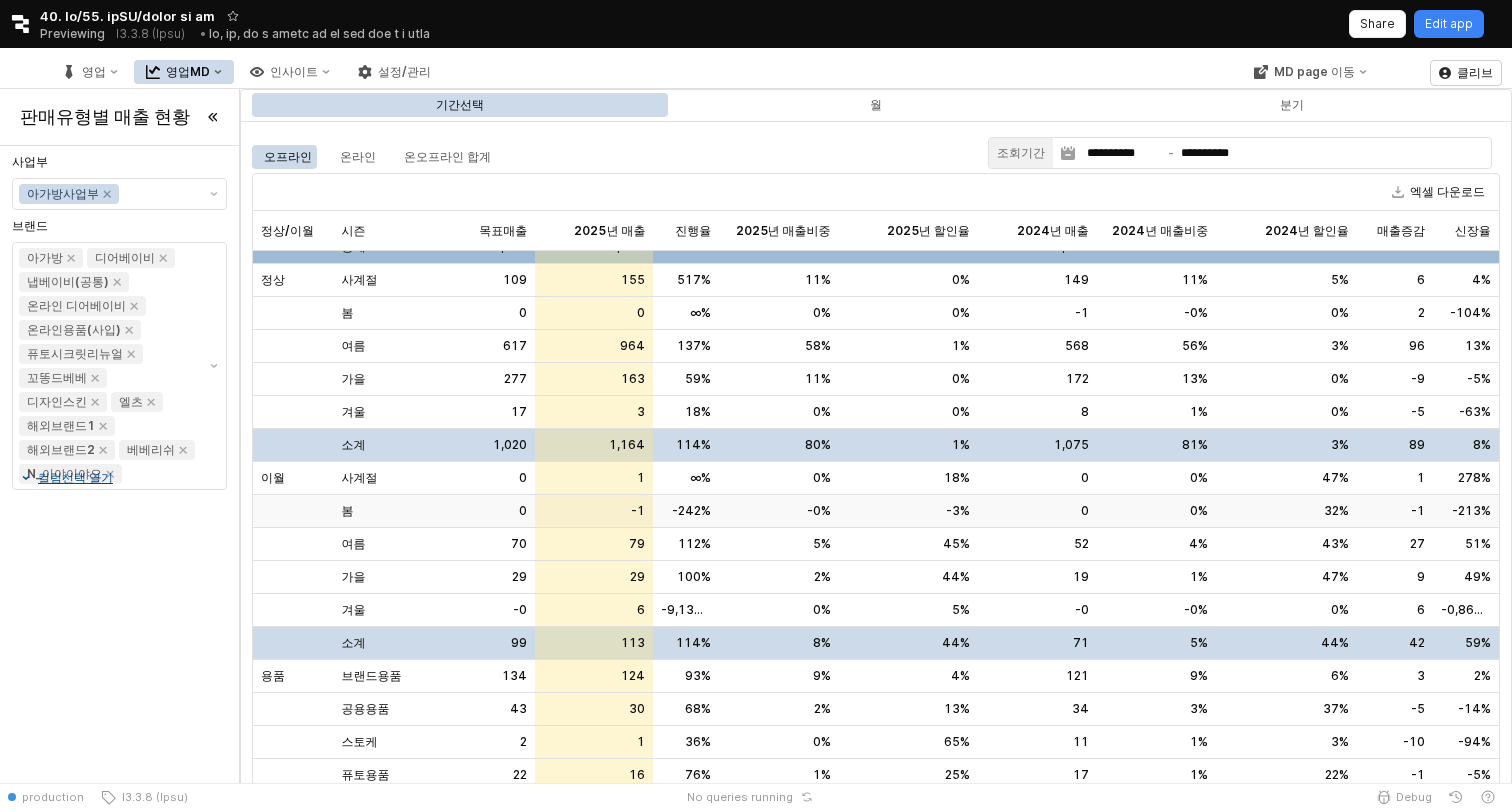 scroll, scrollTop: 44, scrollLeft: 0, axis: vertical 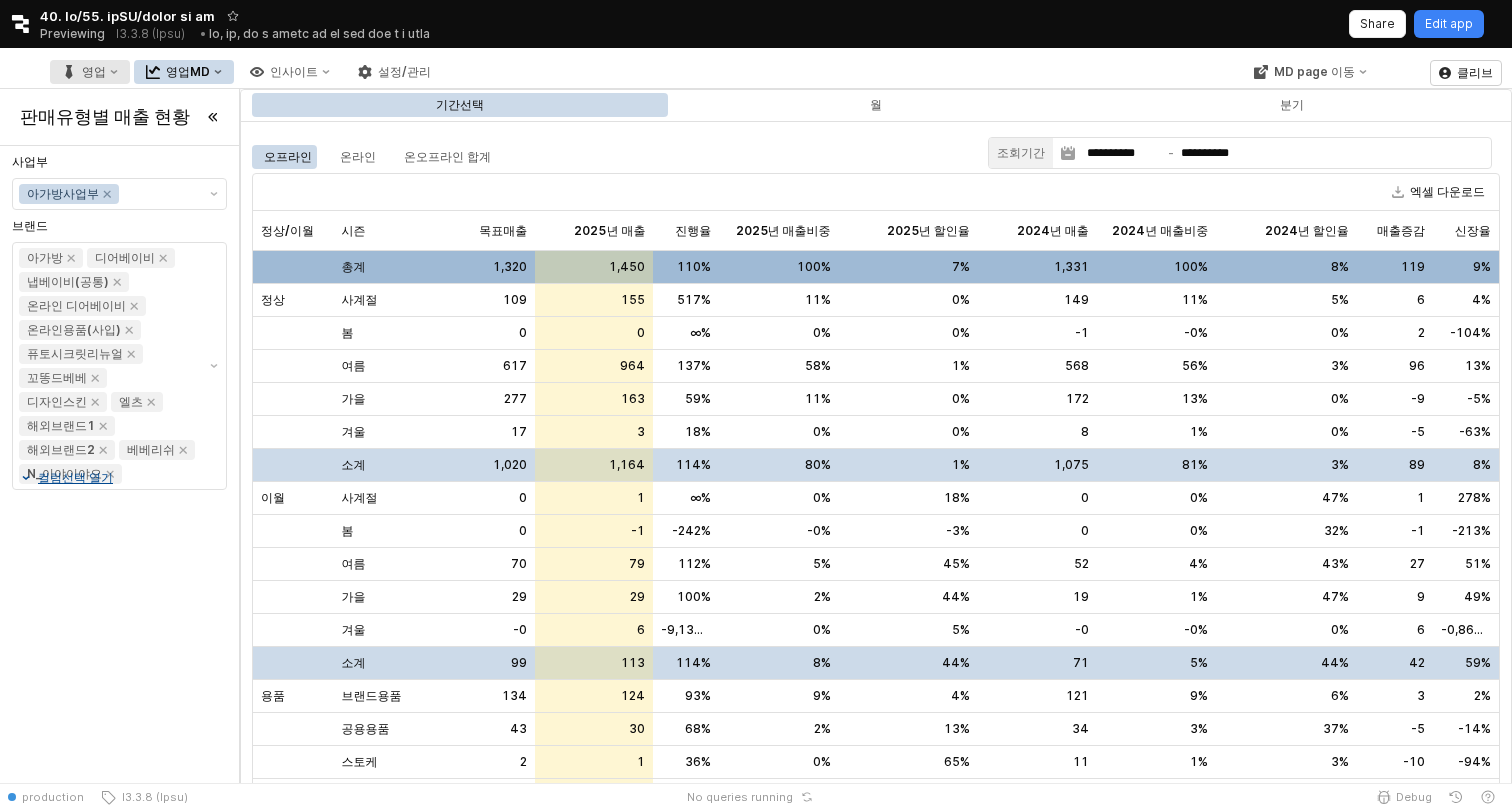 click on "영업" at bounding box center [94, 72] 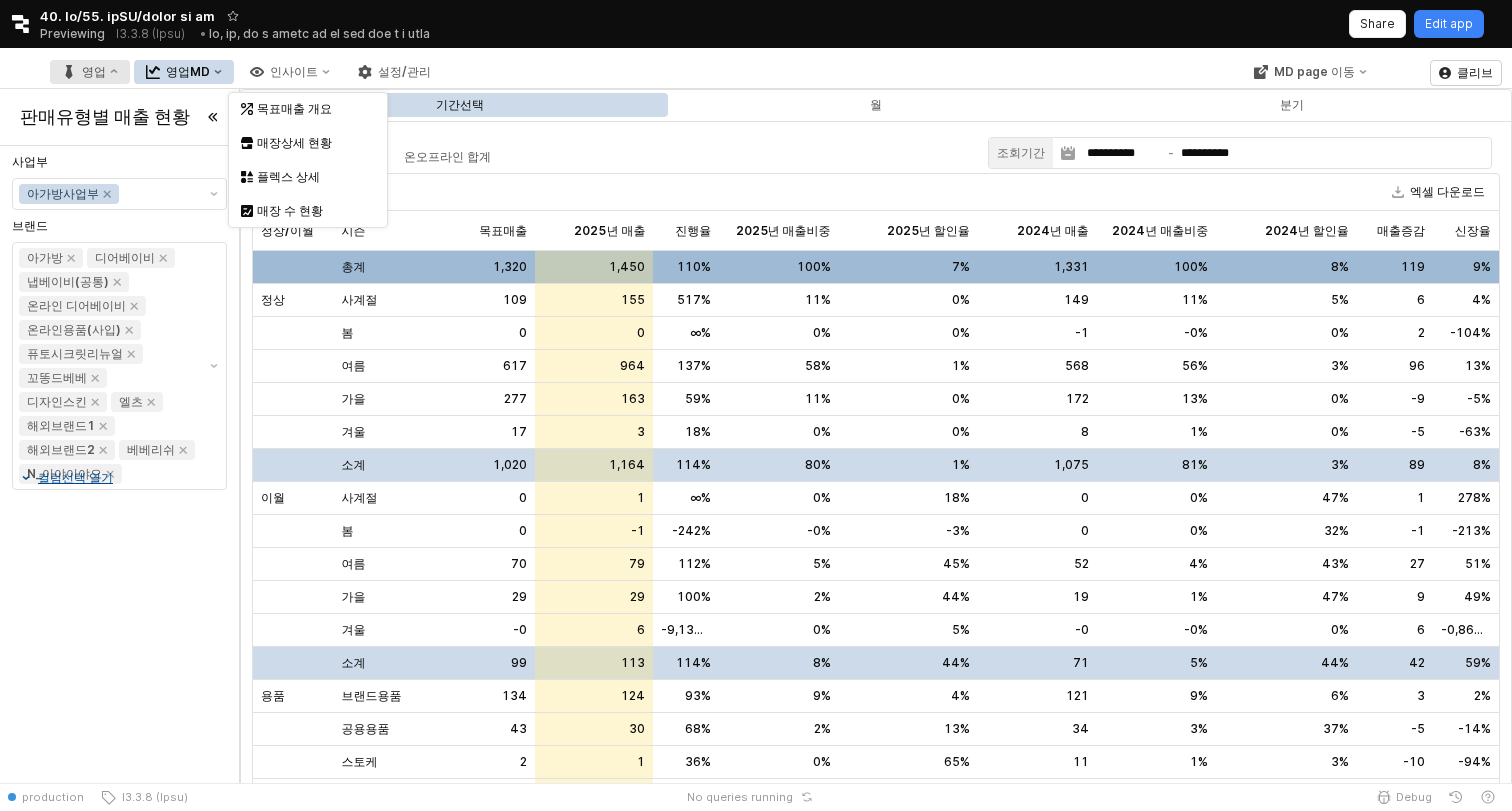 click on "영업" at bounding box center [94, 72] 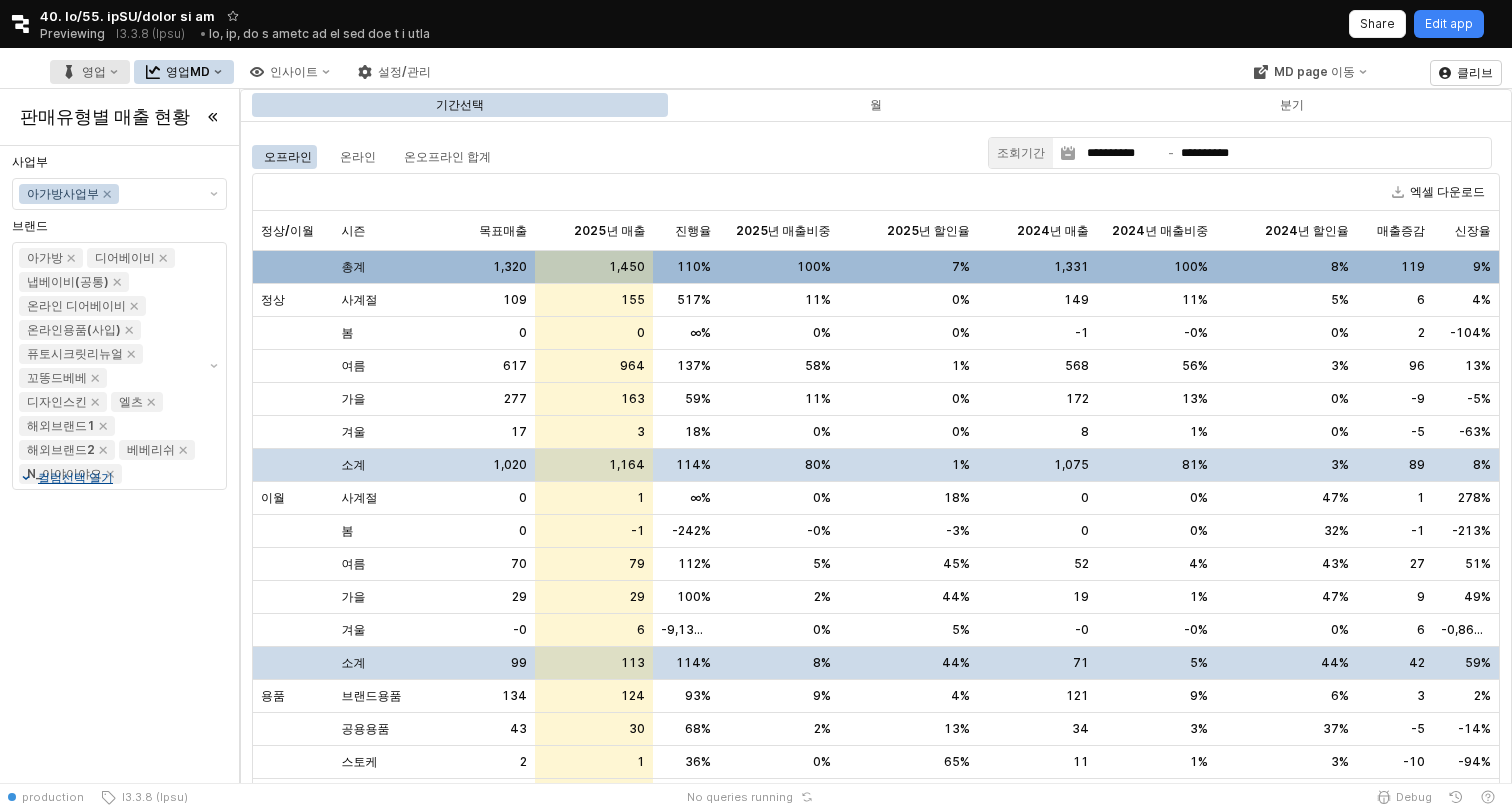 click on "영업" at bounding box center (94, 72) 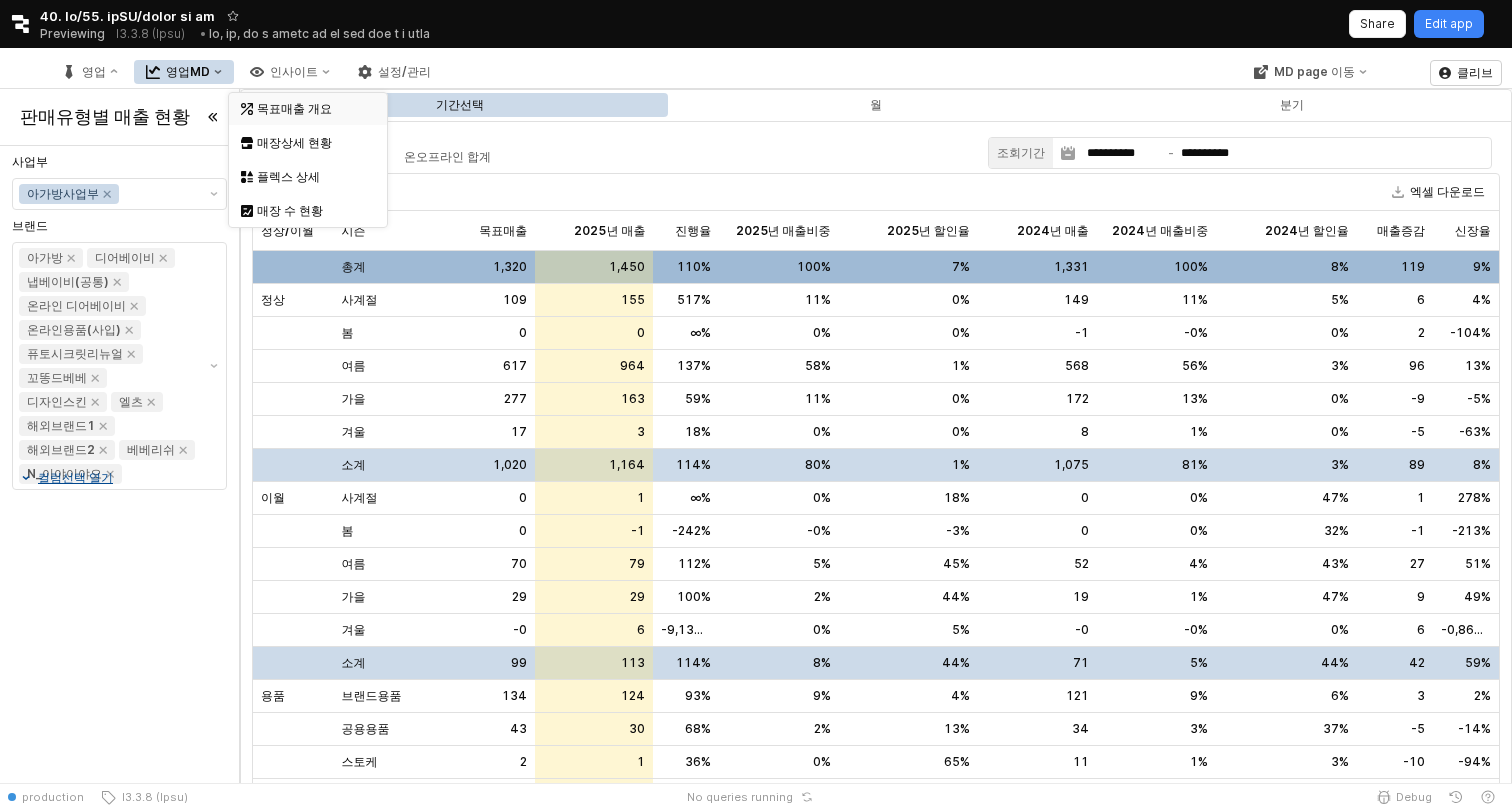 click on "목표매출 개요" at bounding box center [310, 109] 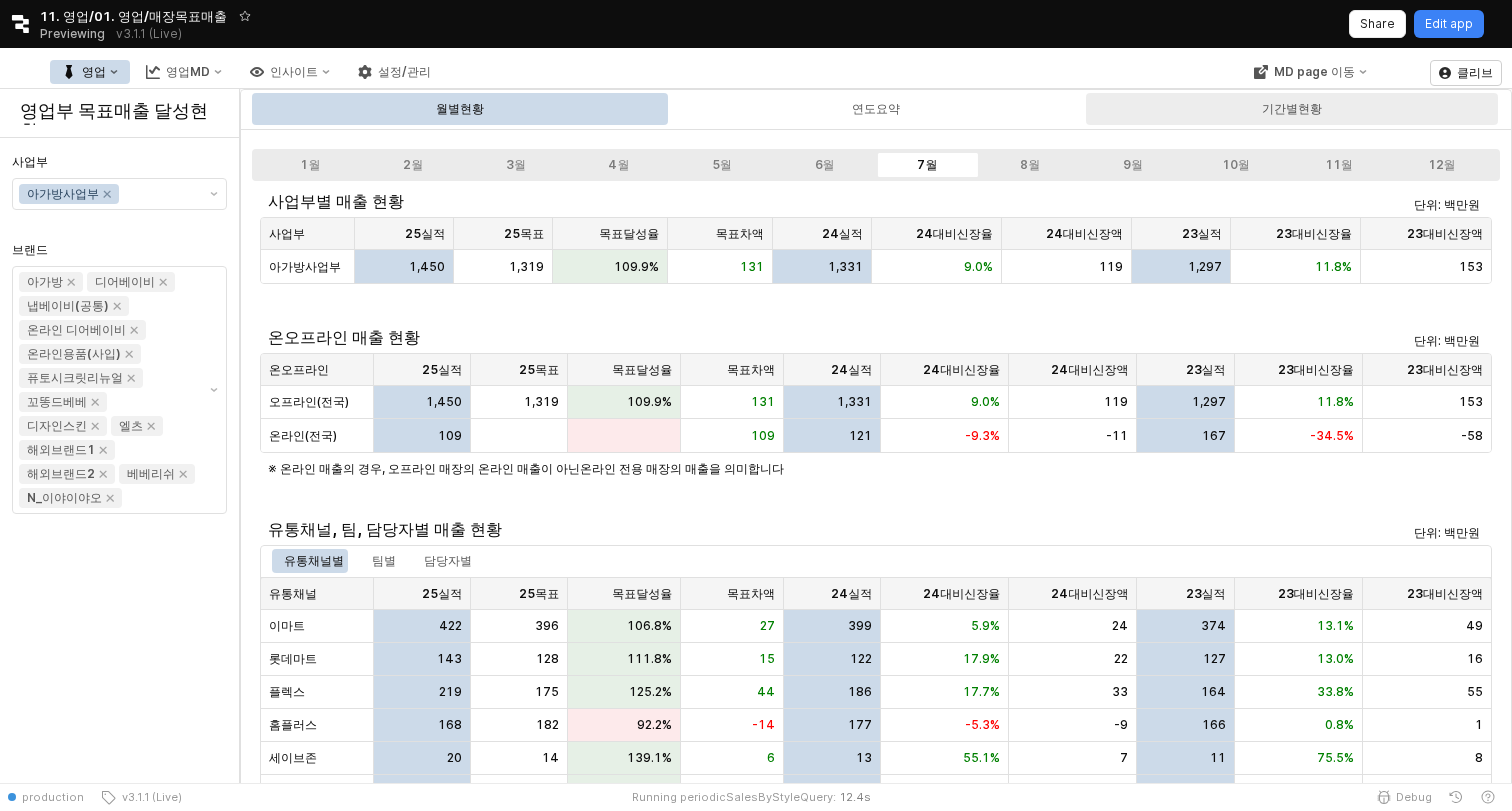 click on "기간별현황" at bounding box center [1292, 109] 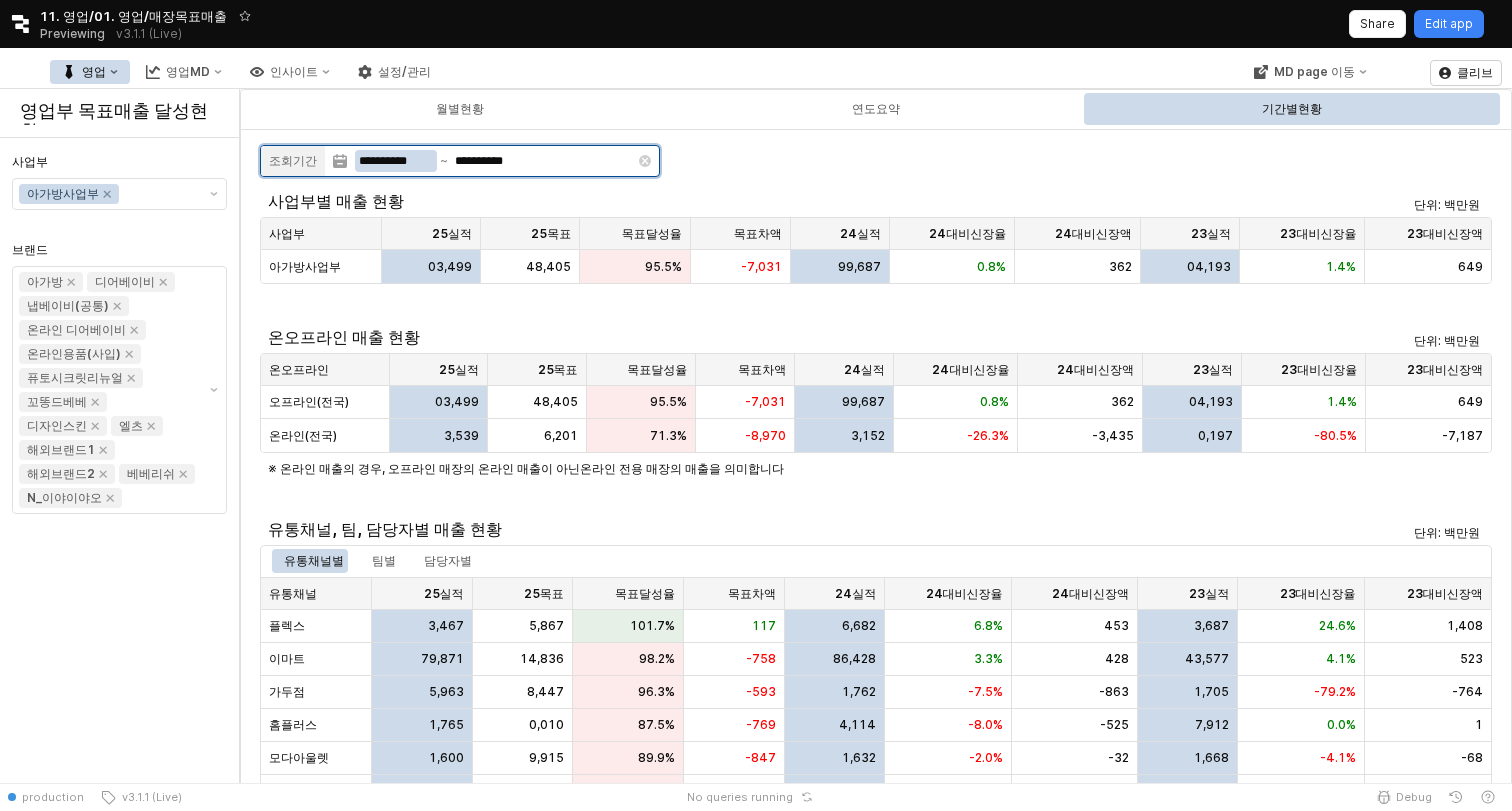 click on "**********" at bounding box center (396, 161) 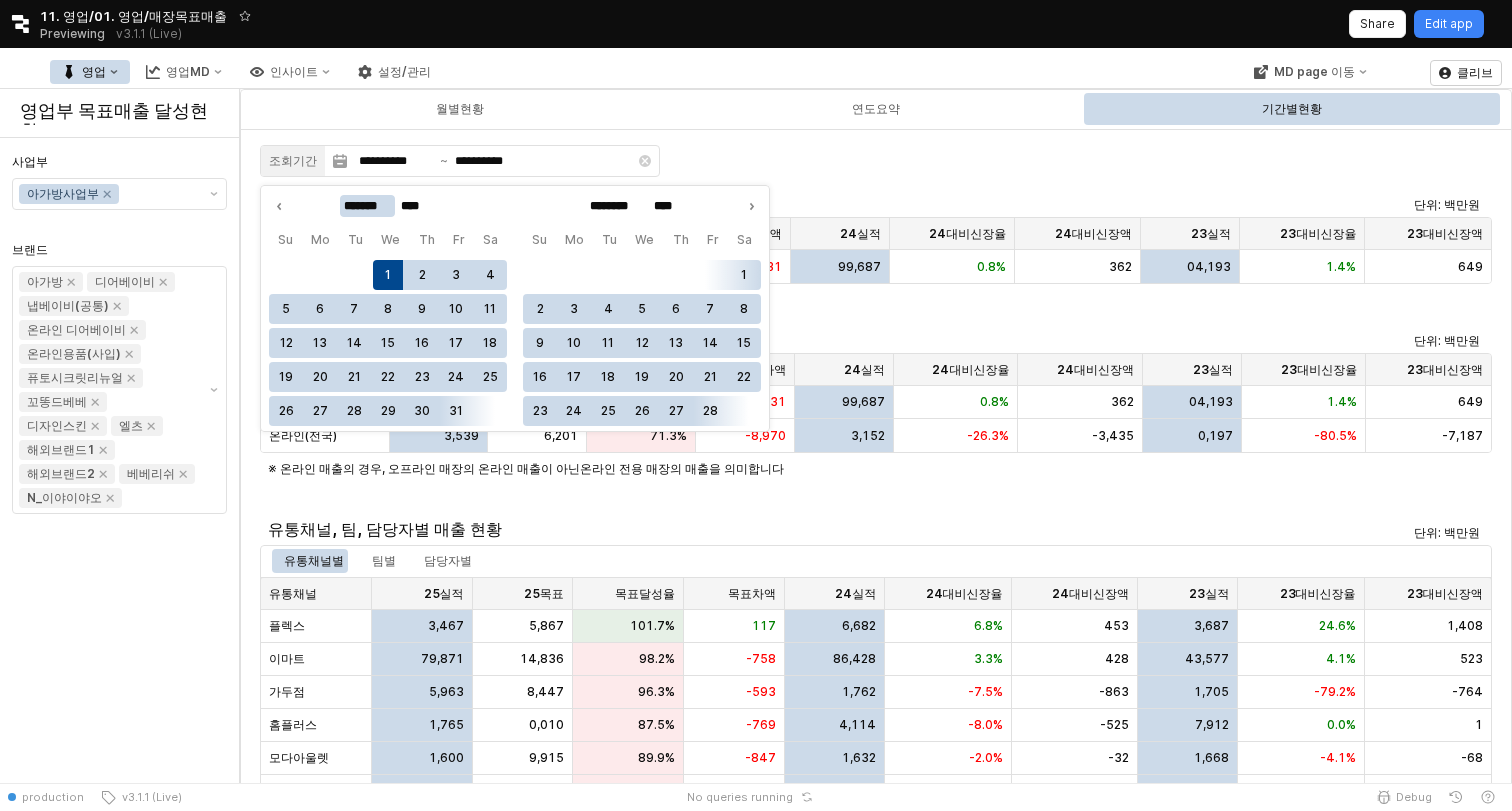 click on "*******" at bounding box center [367, 206] 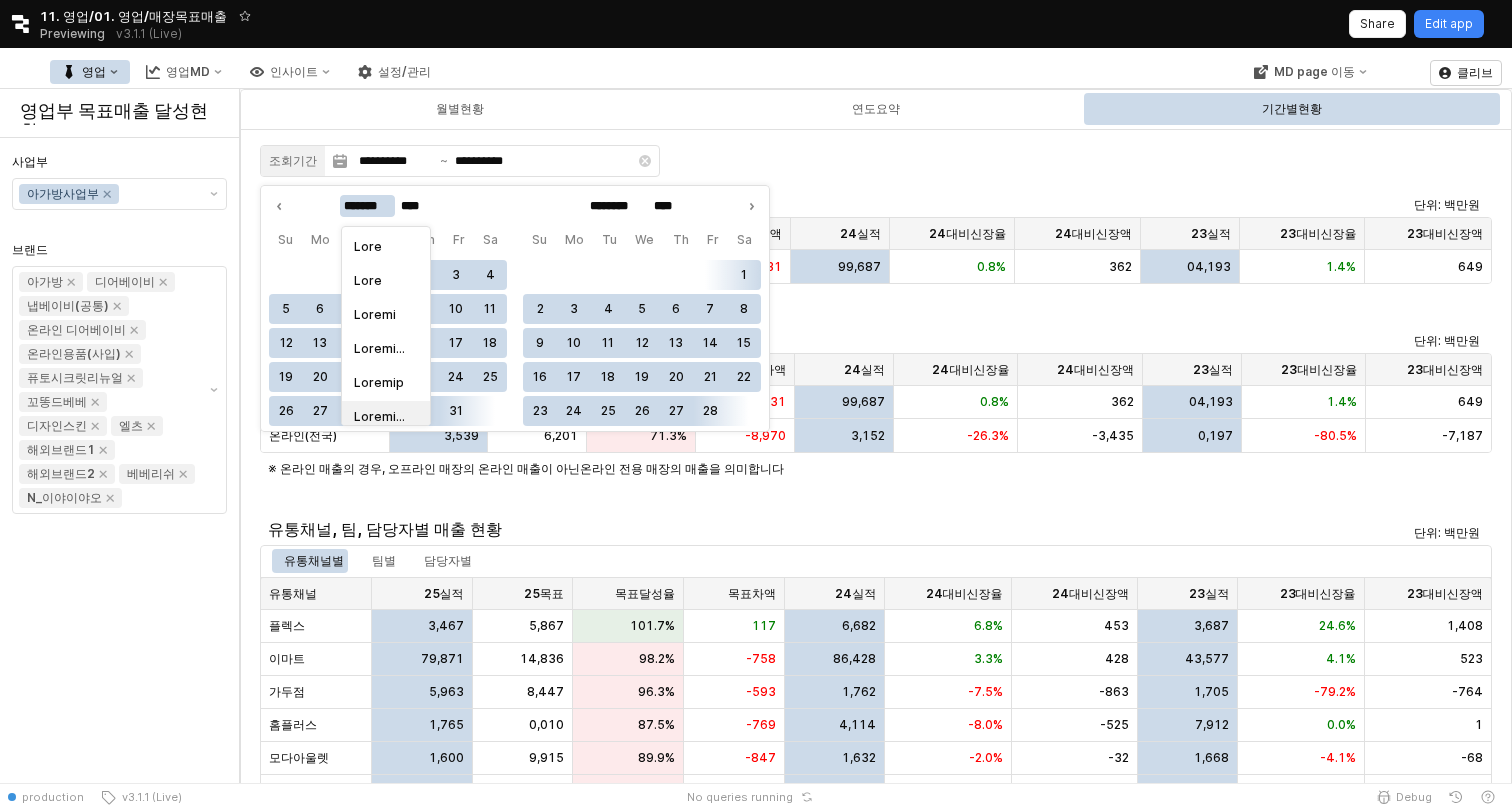 scroll, scrollTop: 161, scrollLeft: 0, axis: vertical 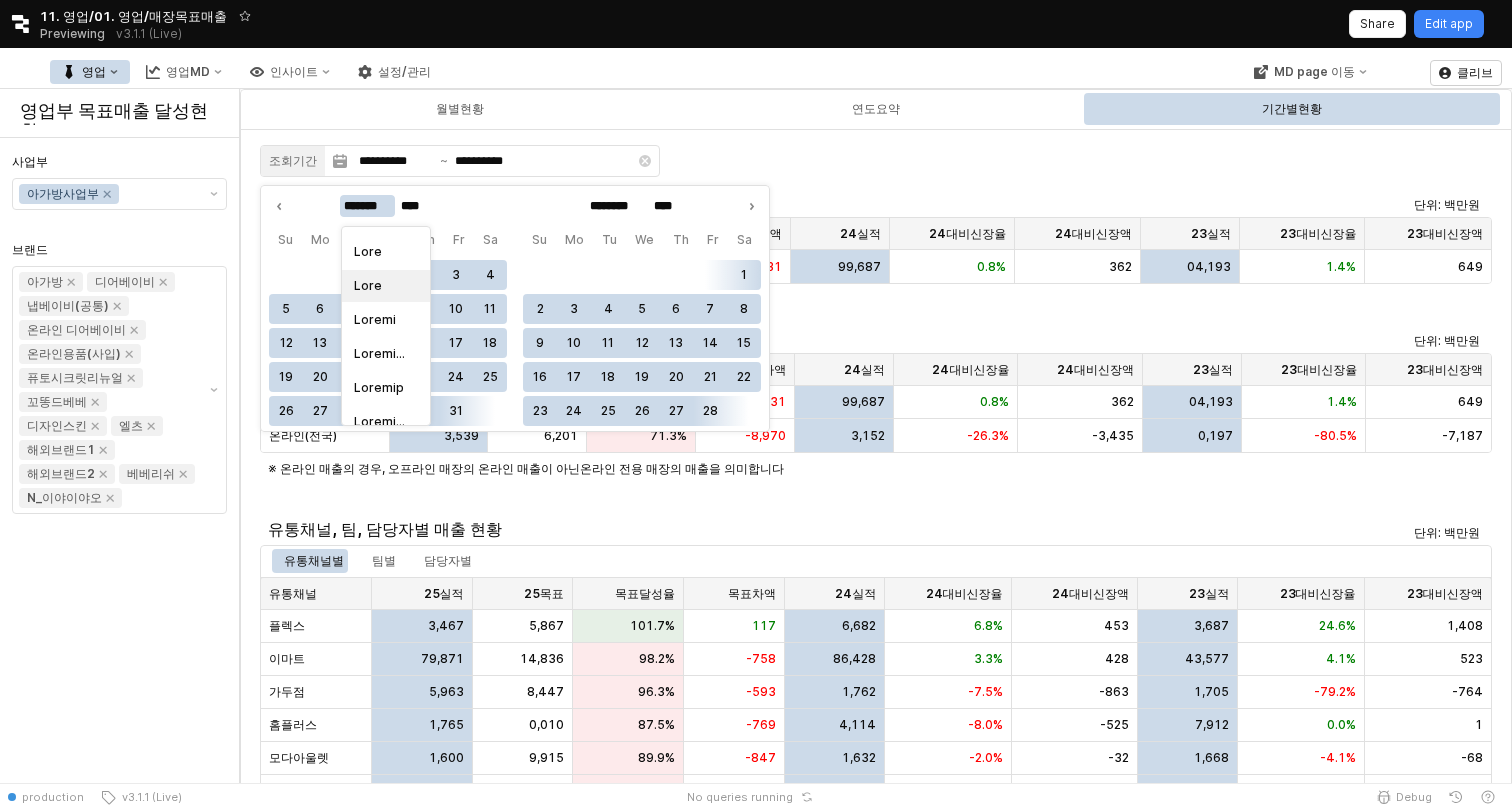click on "Lore" at bounding box center [380, 286] 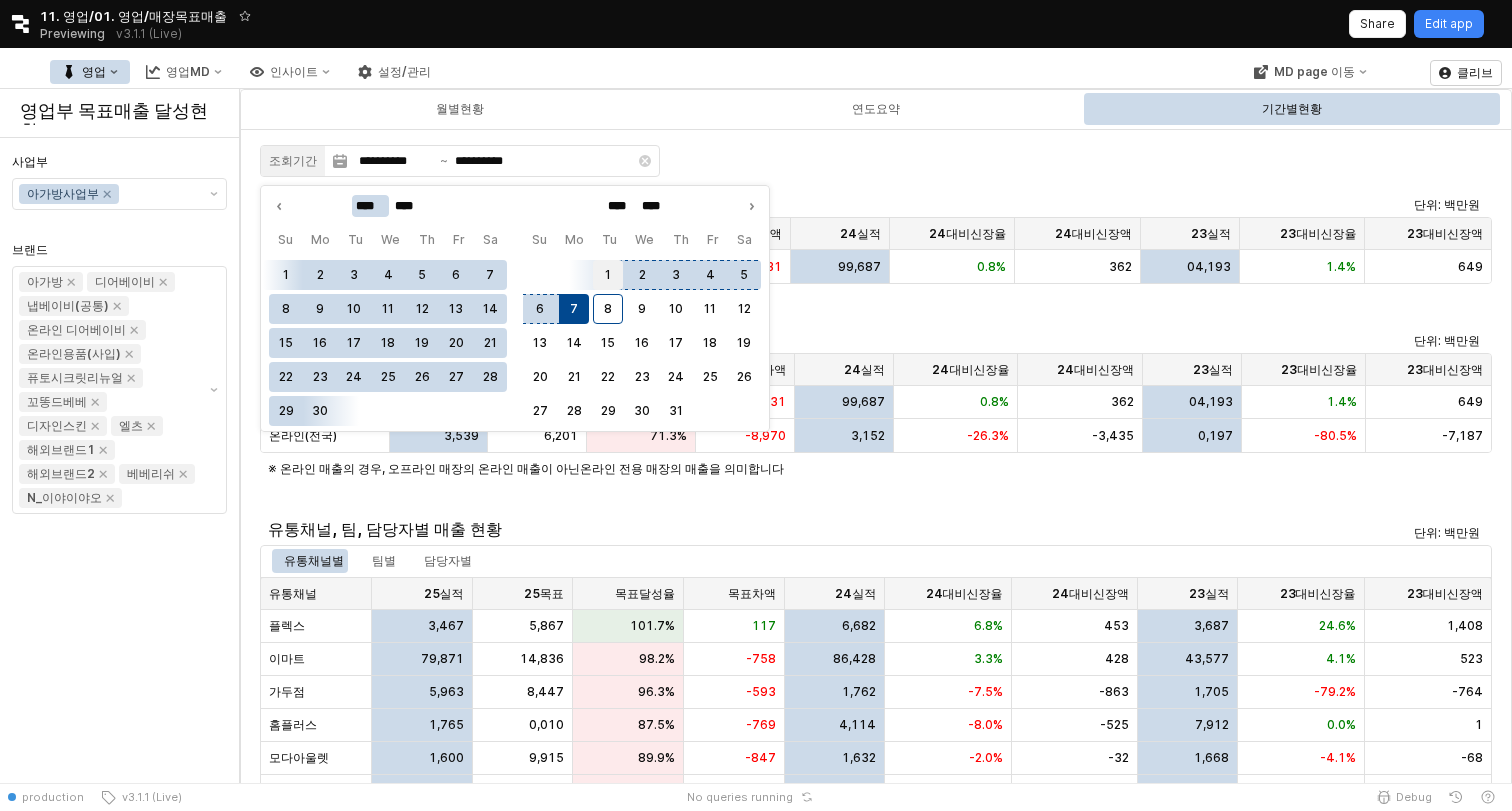 click on "1" at bounding box center (608, 275) 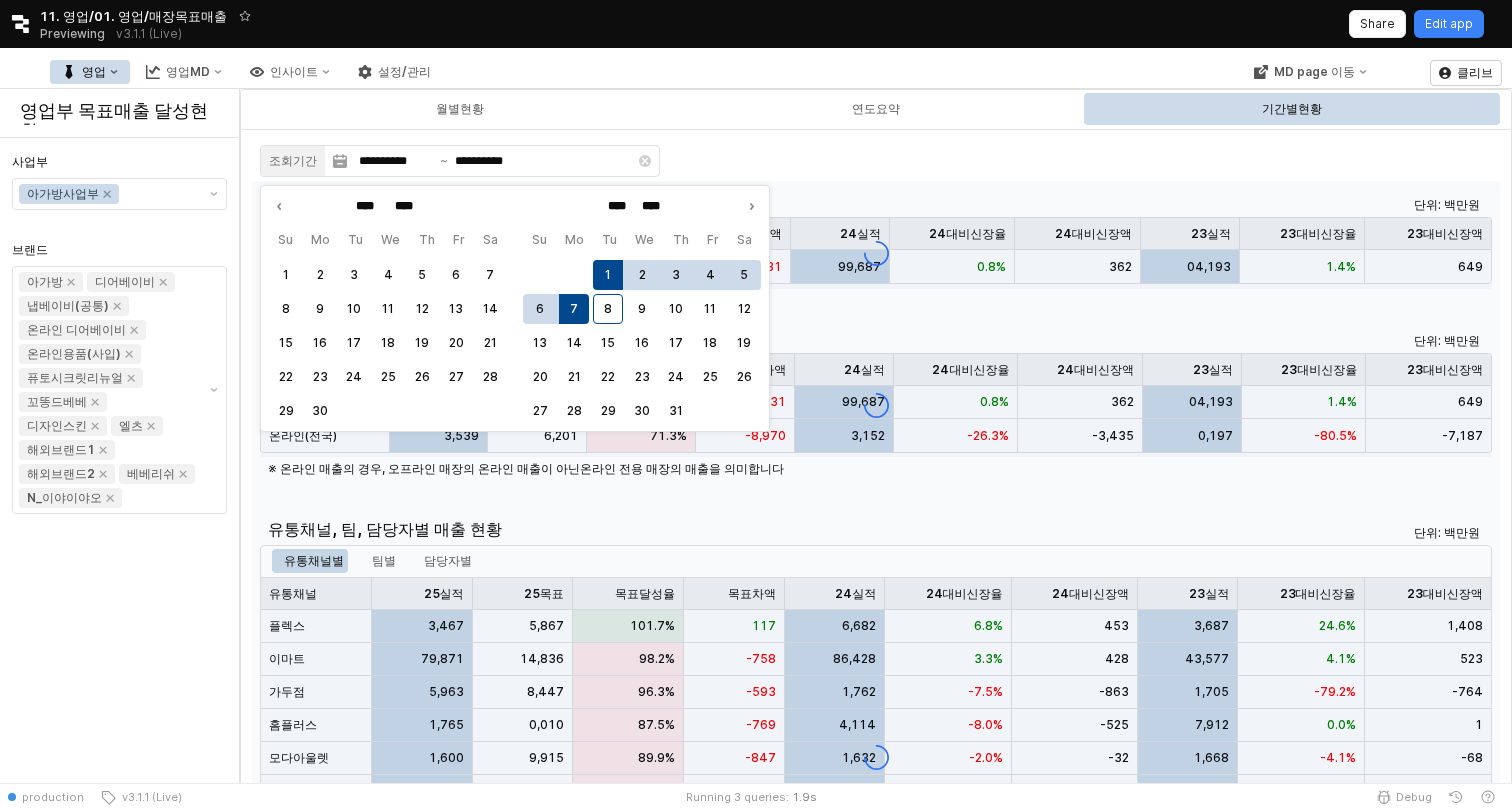 click at bounding box center [876, 253] 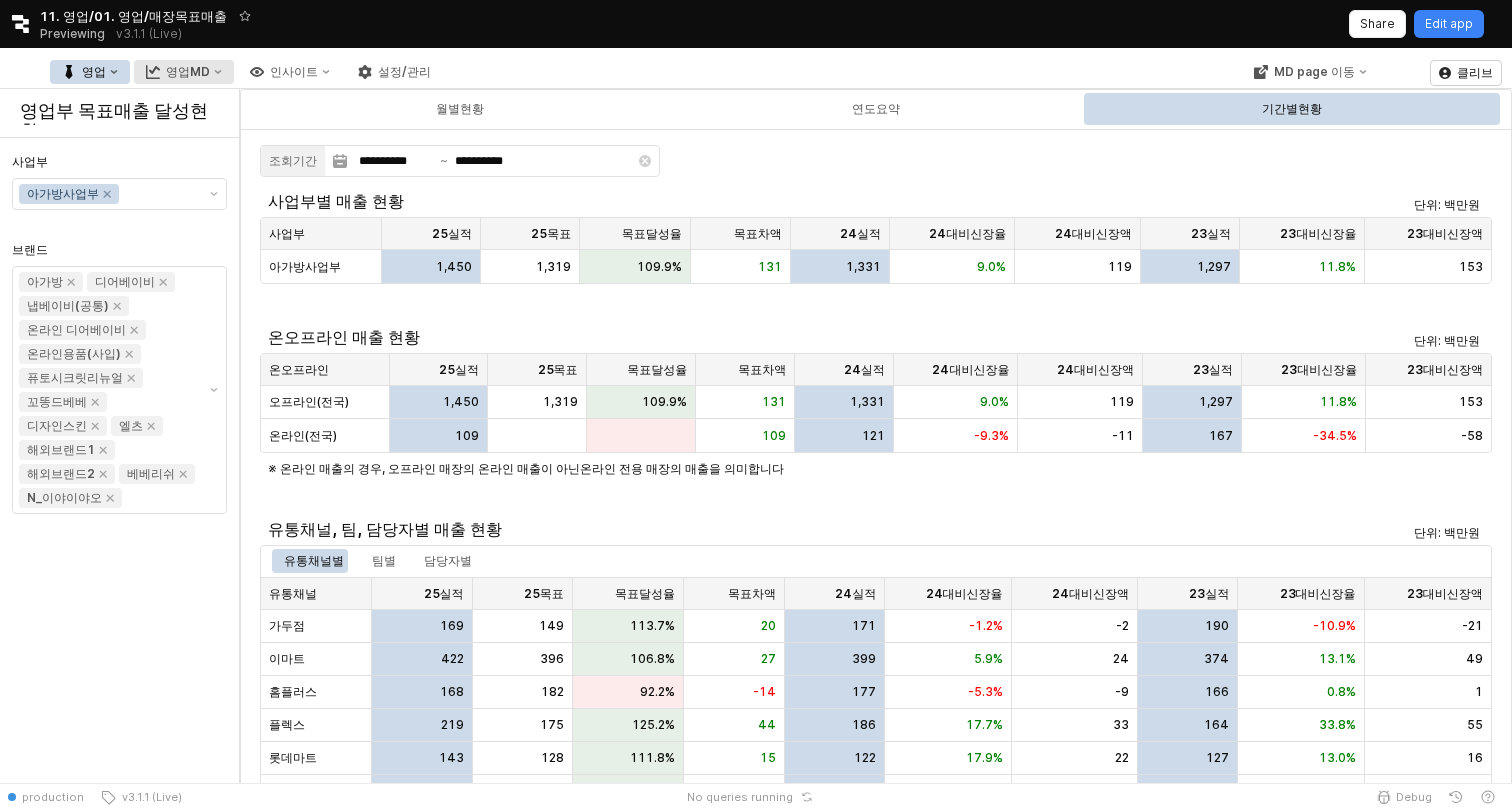 click on "영업MD" at bounding box center (188, 72) 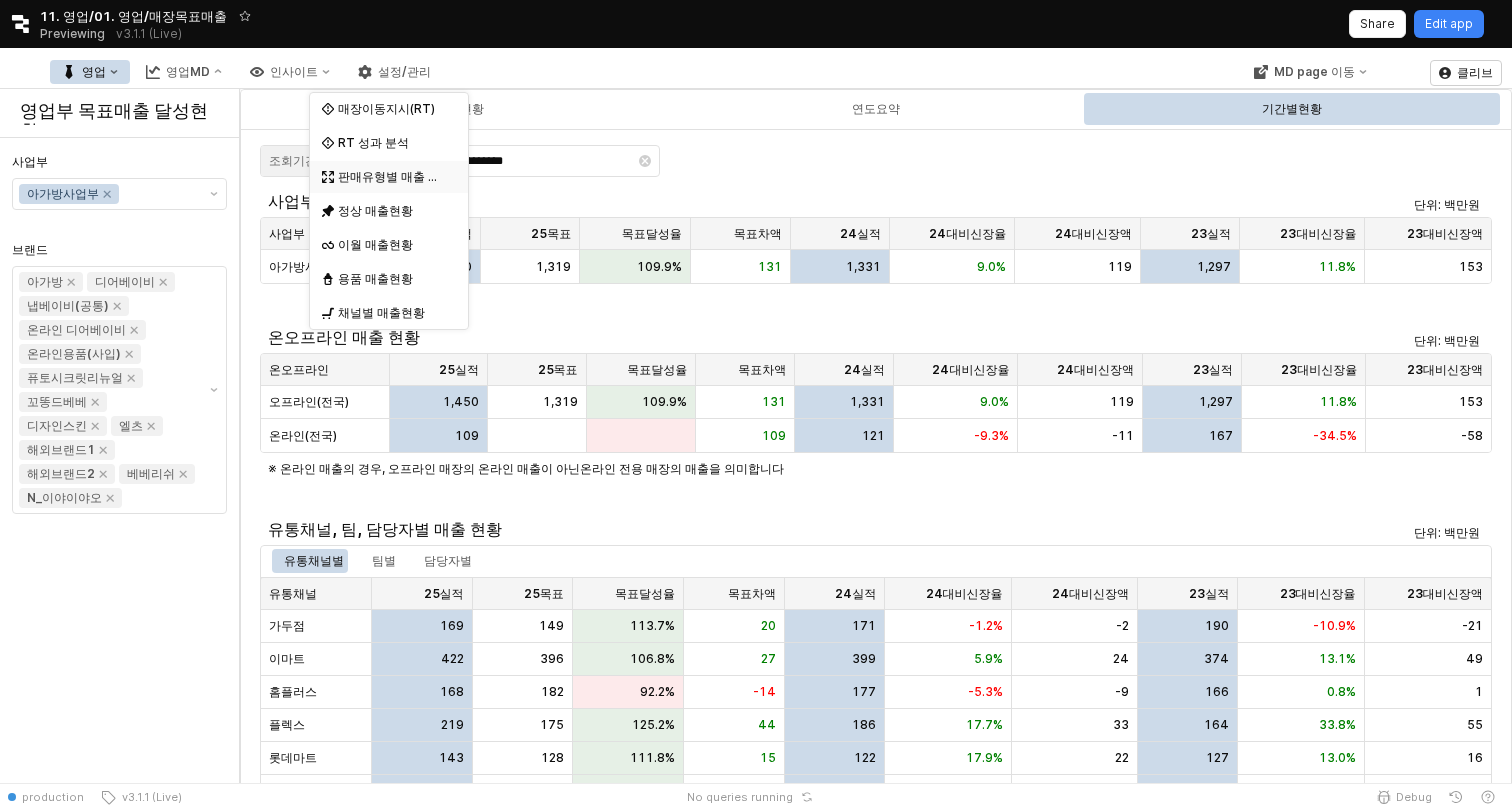 click on "판매유형별 매출 현황" at bounding box center (391, 177) 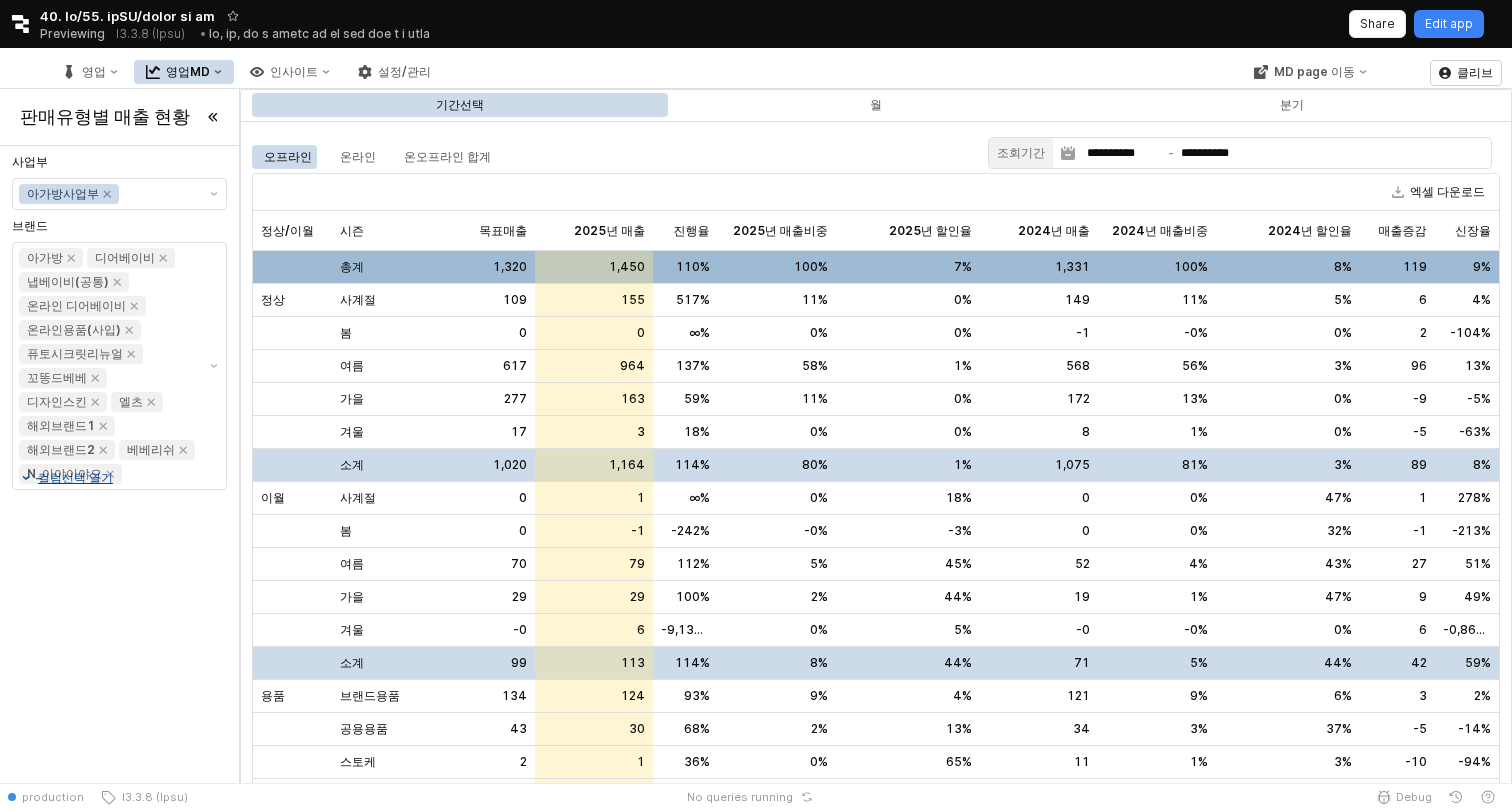 click on "영업MD" at bounding box center [188, 72] 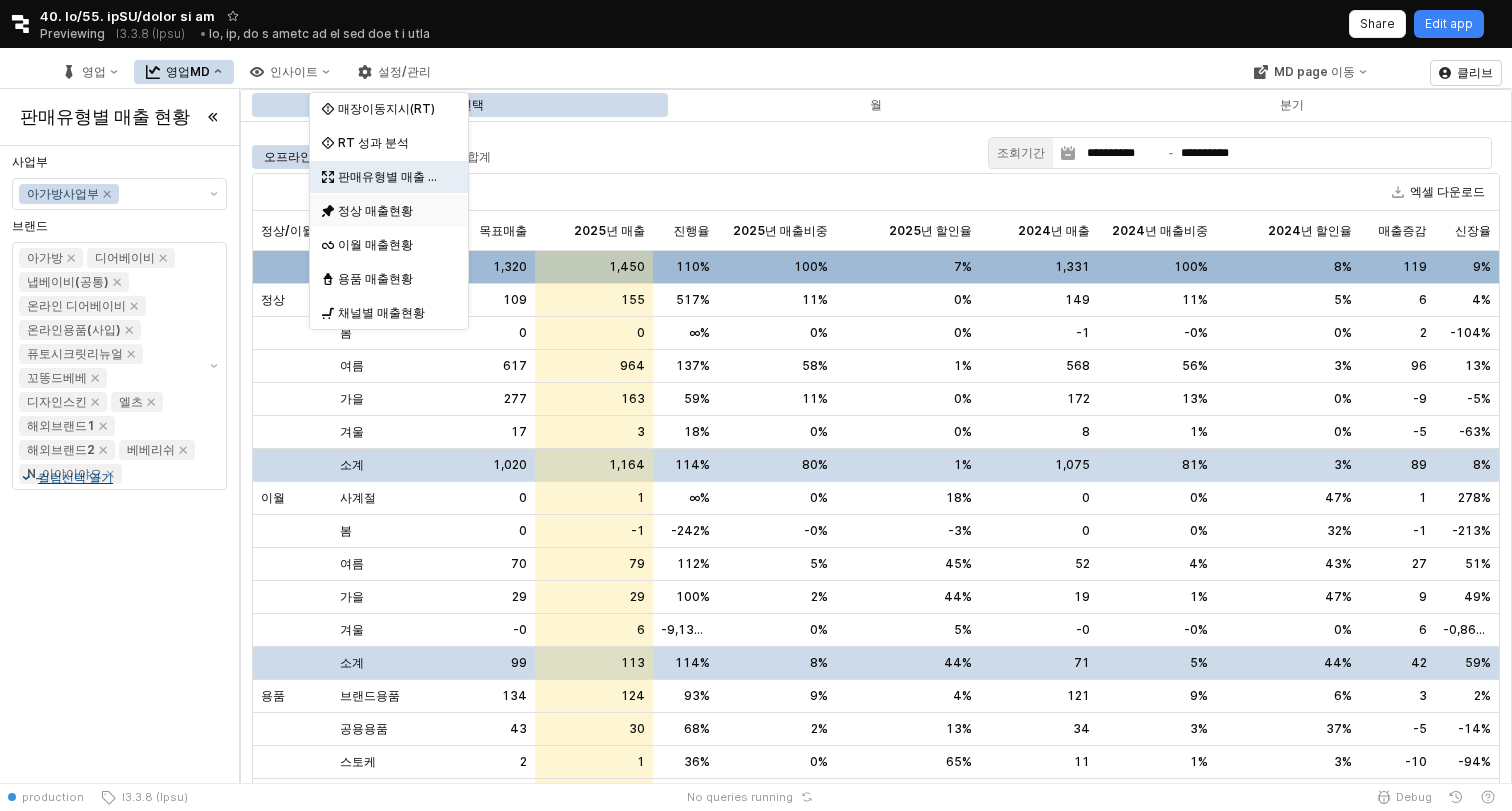 click on "정상 매출현황" at bounding box center [391, 211] 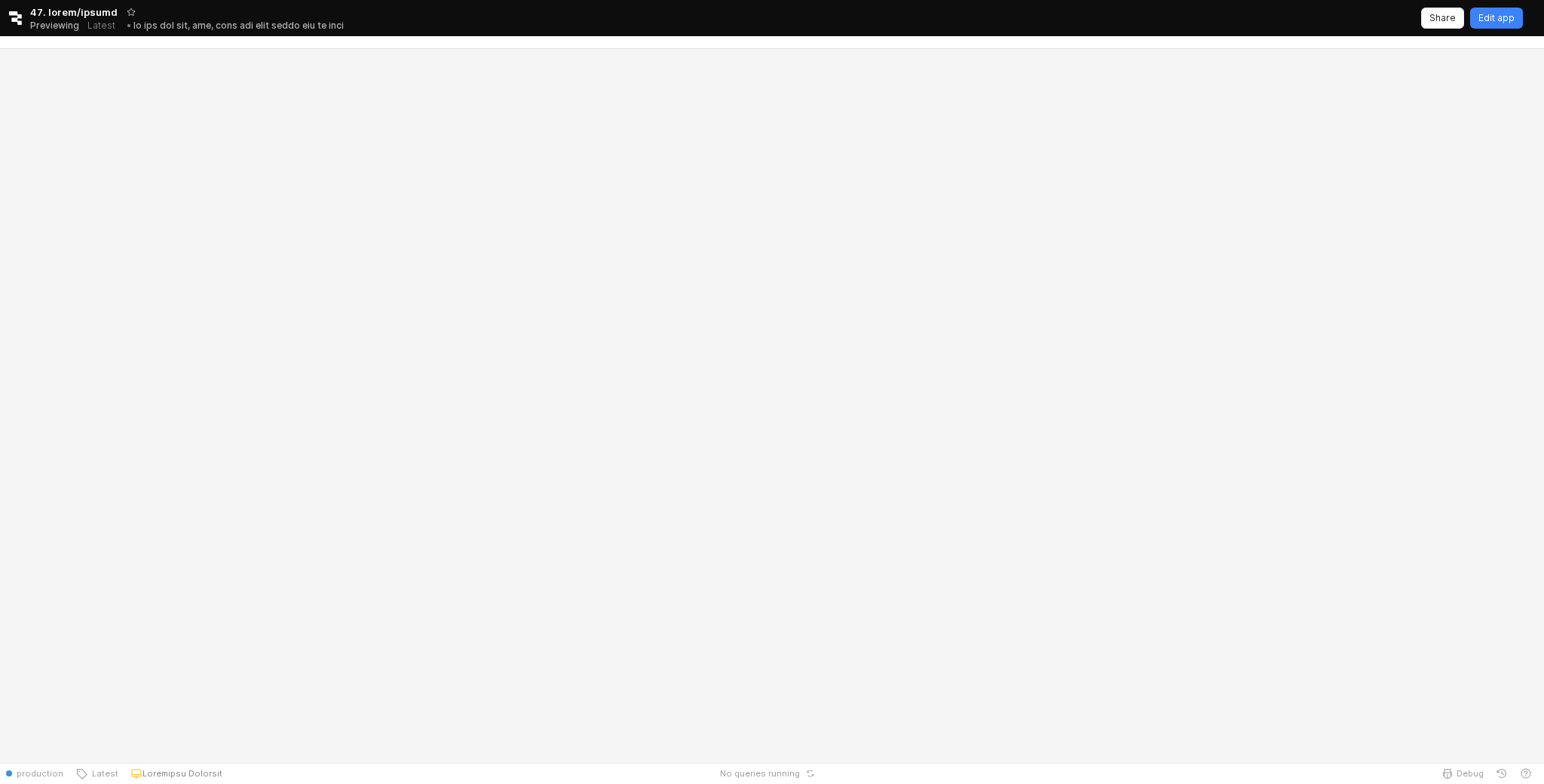 scroll, scrollTop: 0, scrollLeft: 0, axis: both 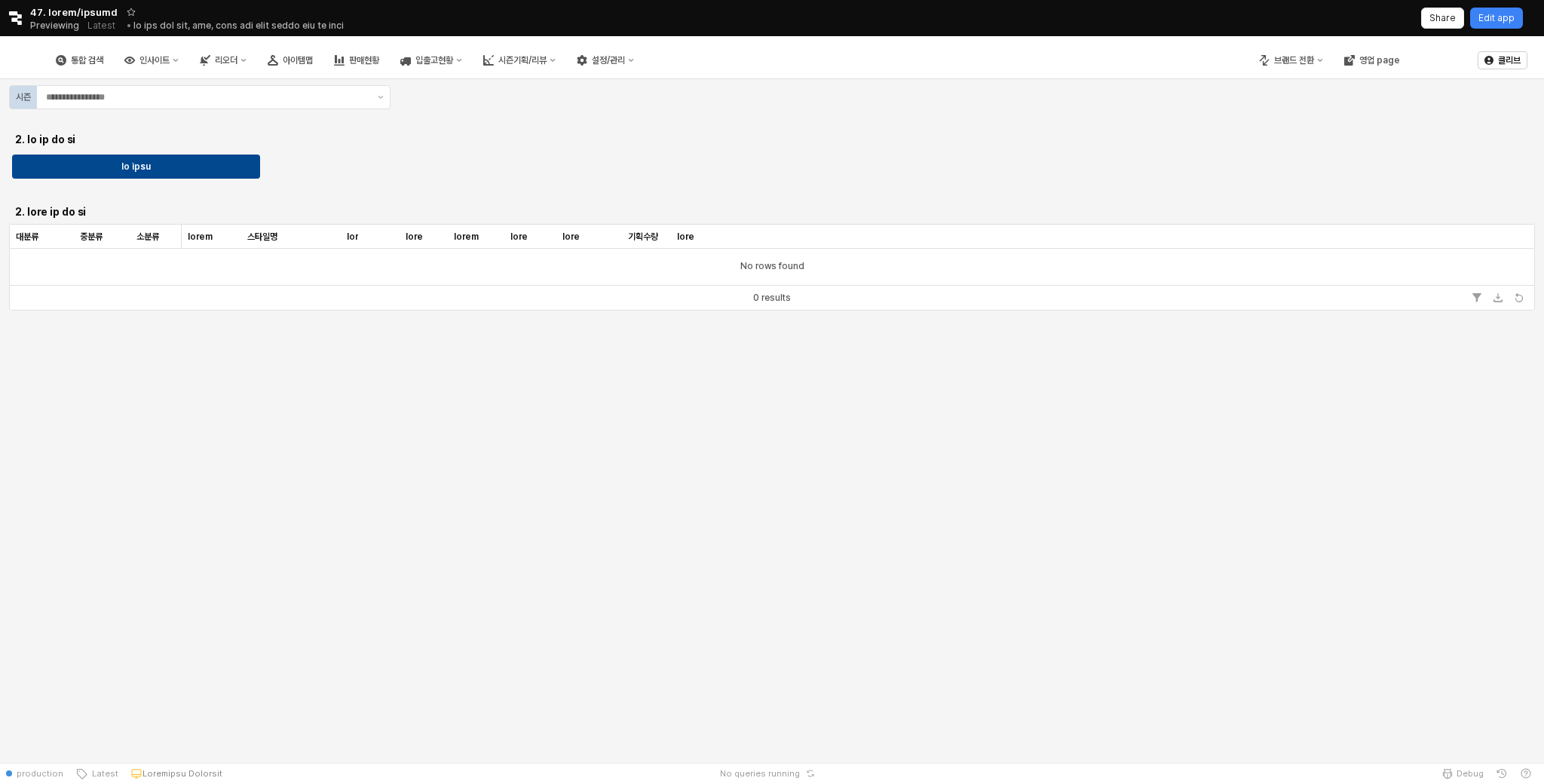 click on "lo 8. ip do si am co adip 4. elit se do ei tem inc utl etd mag ali enima minim veni quis nos exe ulla labo nisia exeac cons duis aute irur inre volu veli esse Ci fugi nulla 7 pariatu" at bounding box center (772, 200) 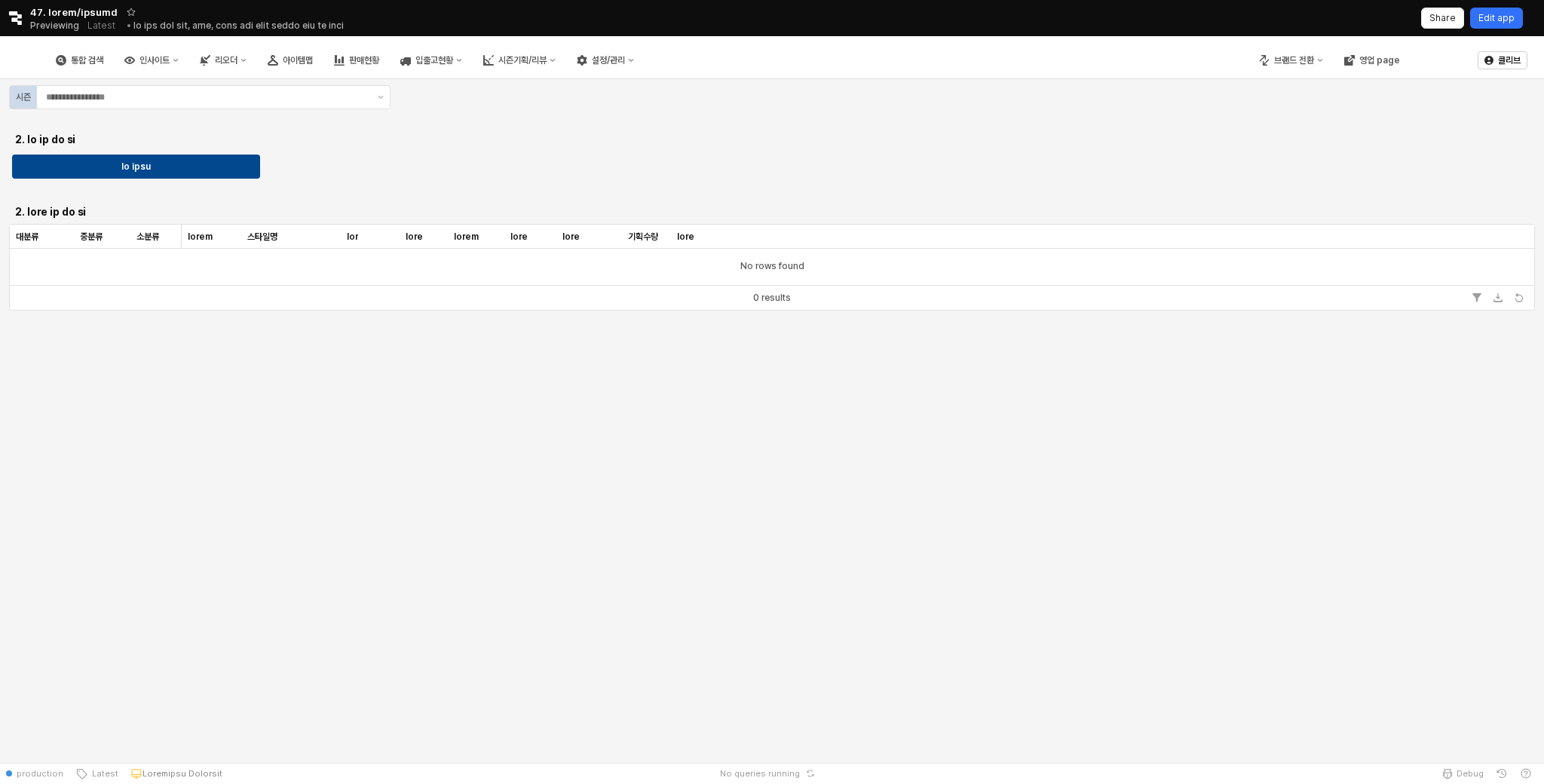 click on "Edit app" at bounding box center [1497, 18] 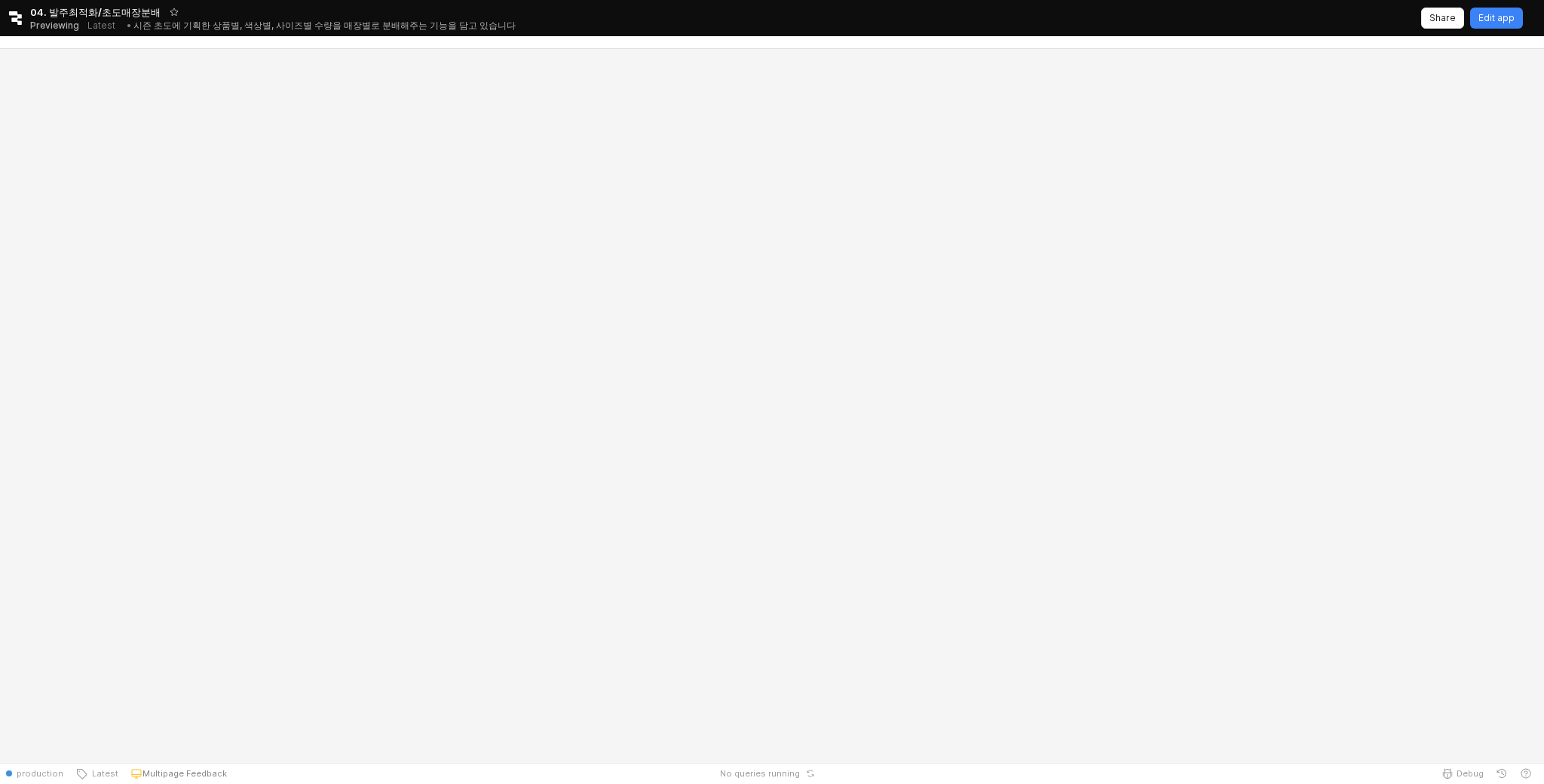 scroll, scrollTop: 0, scrollLeft: 0, axis: both 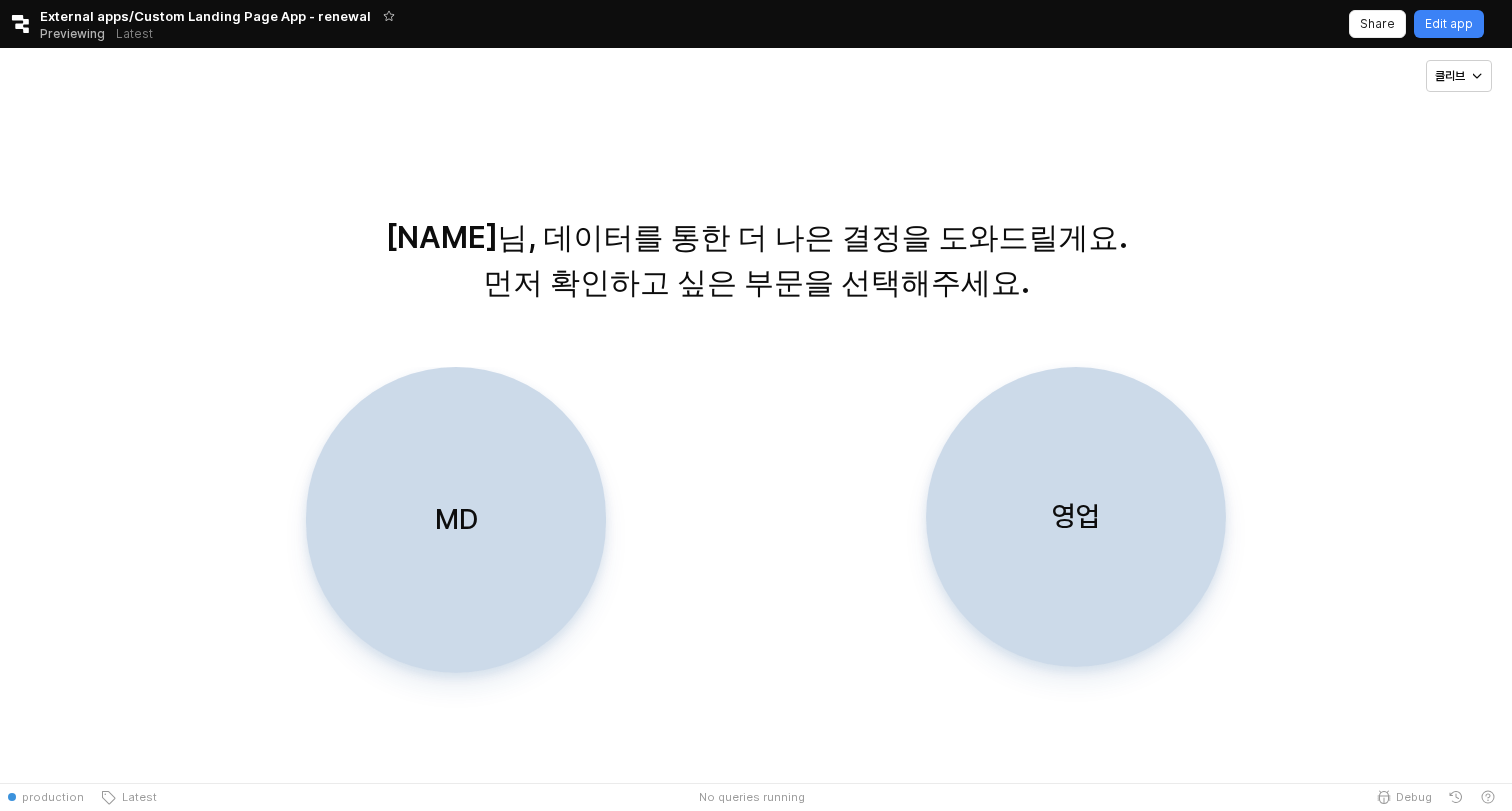 click on "영업" at bounding box center (1076, 517) 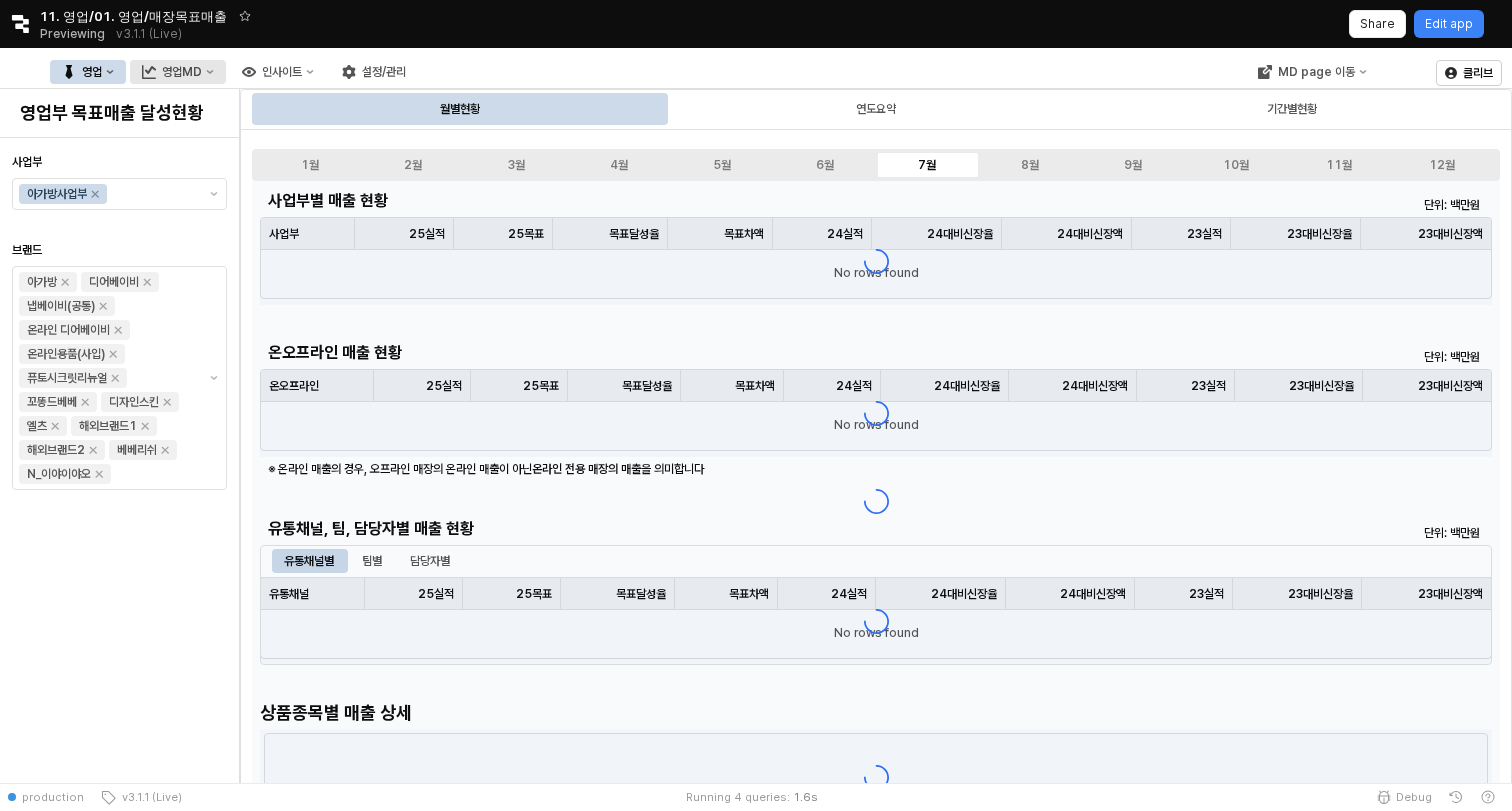 click on "영업MD" at bounding box center [178, 72] 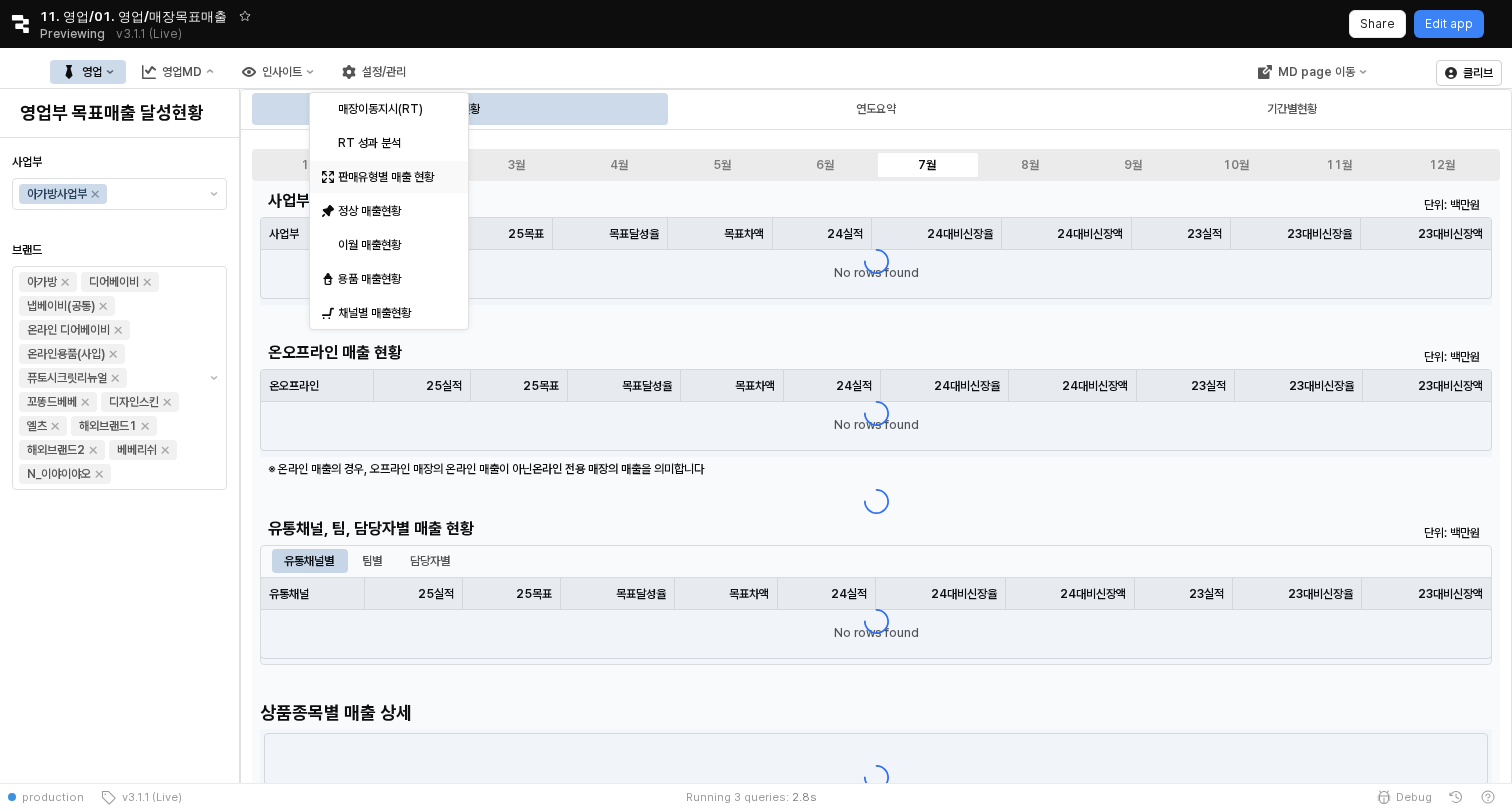 click on "판매유형별 매출 현황" at bounding box center [391, 177] 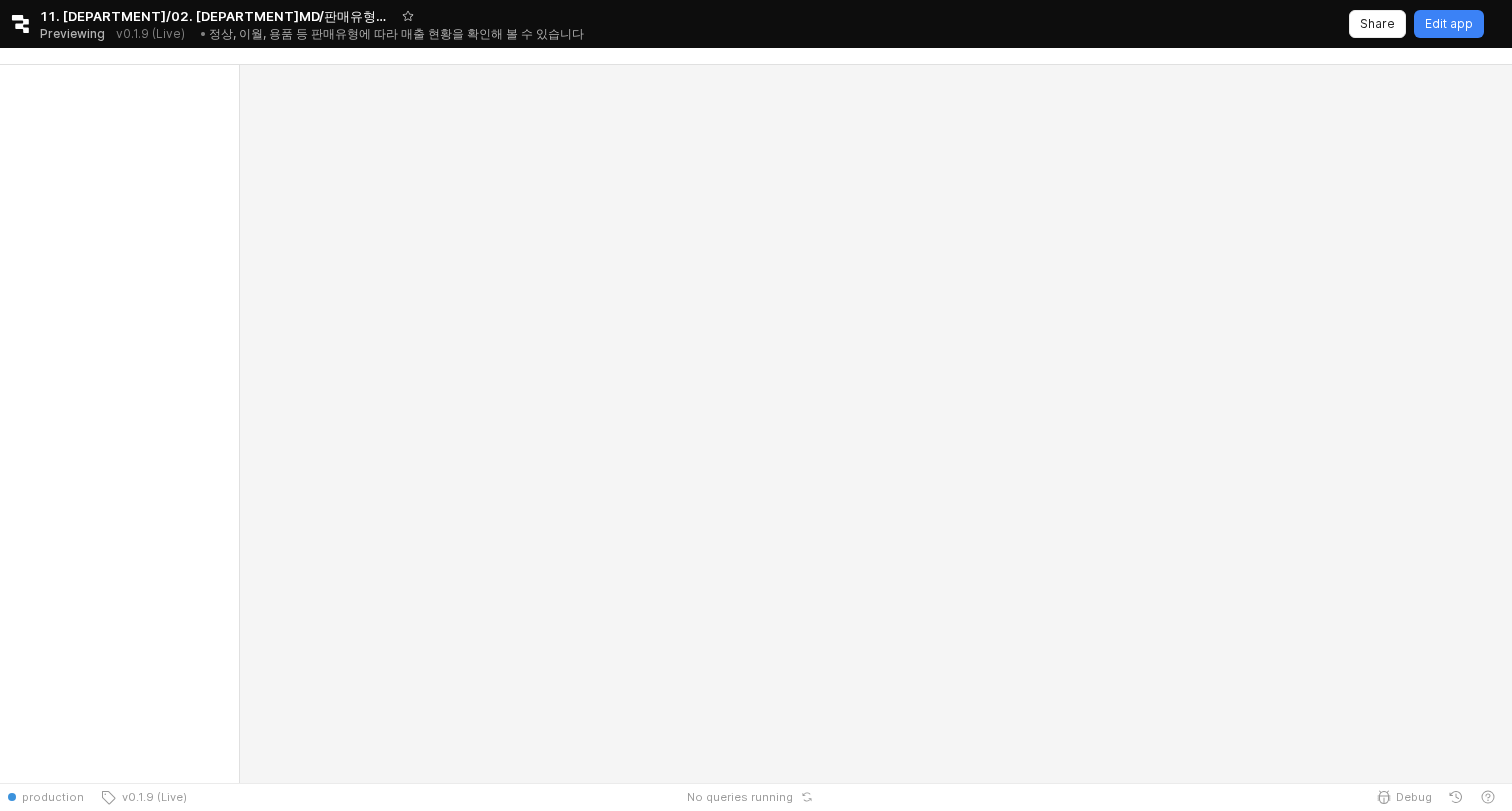 scroll, scrollTop: 0, scrollLeft: 0, axis: both 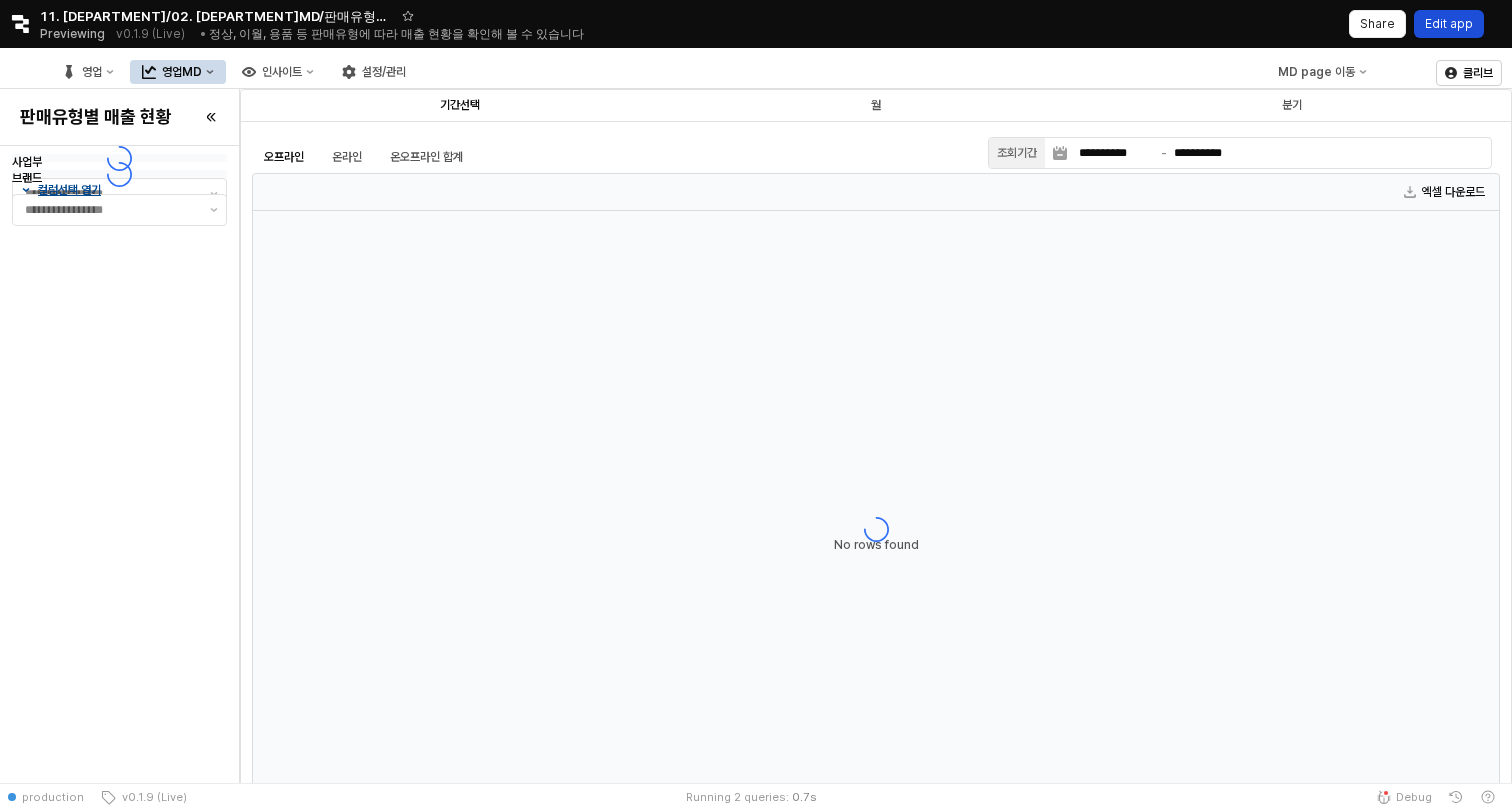 click on "Edit app" at bounding box center [1449, 24] 